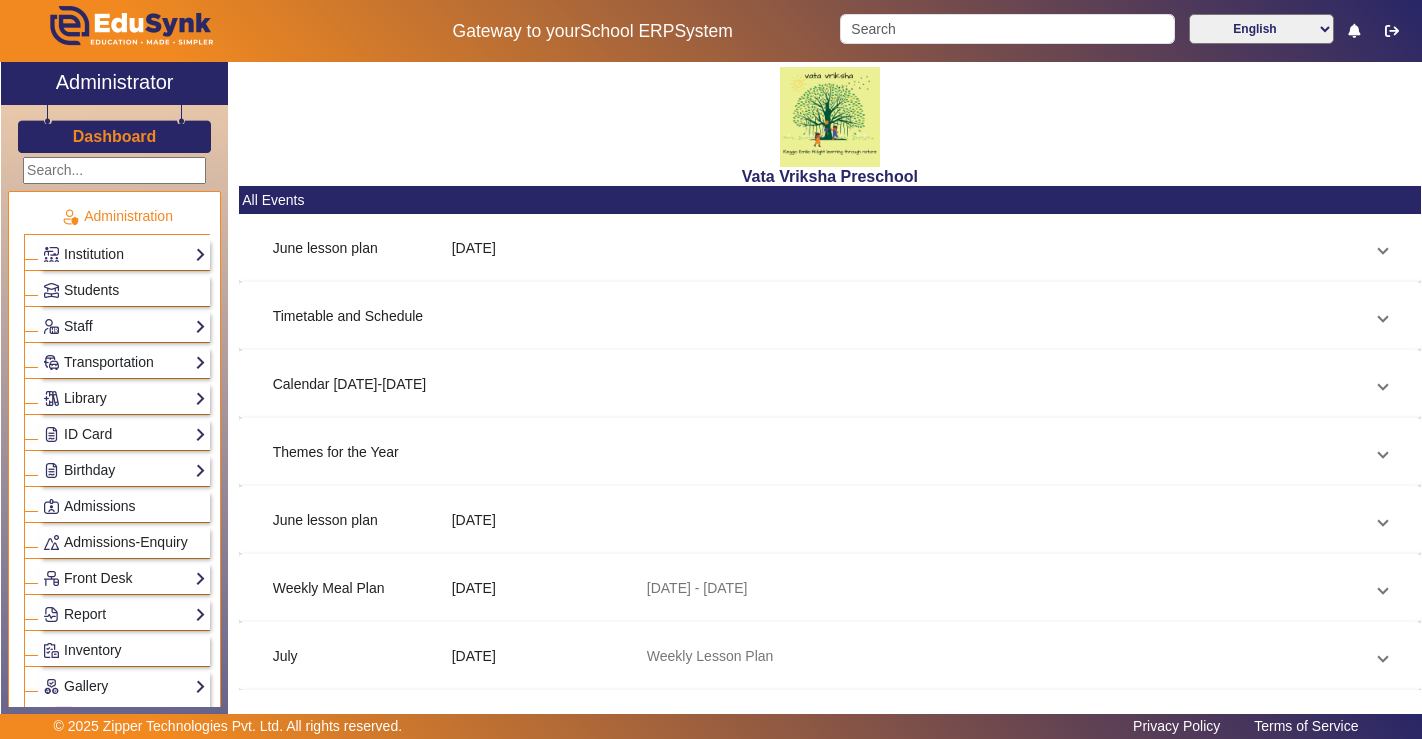 scroll, scrollTop: 0, scrollLeft: 0, axis: both 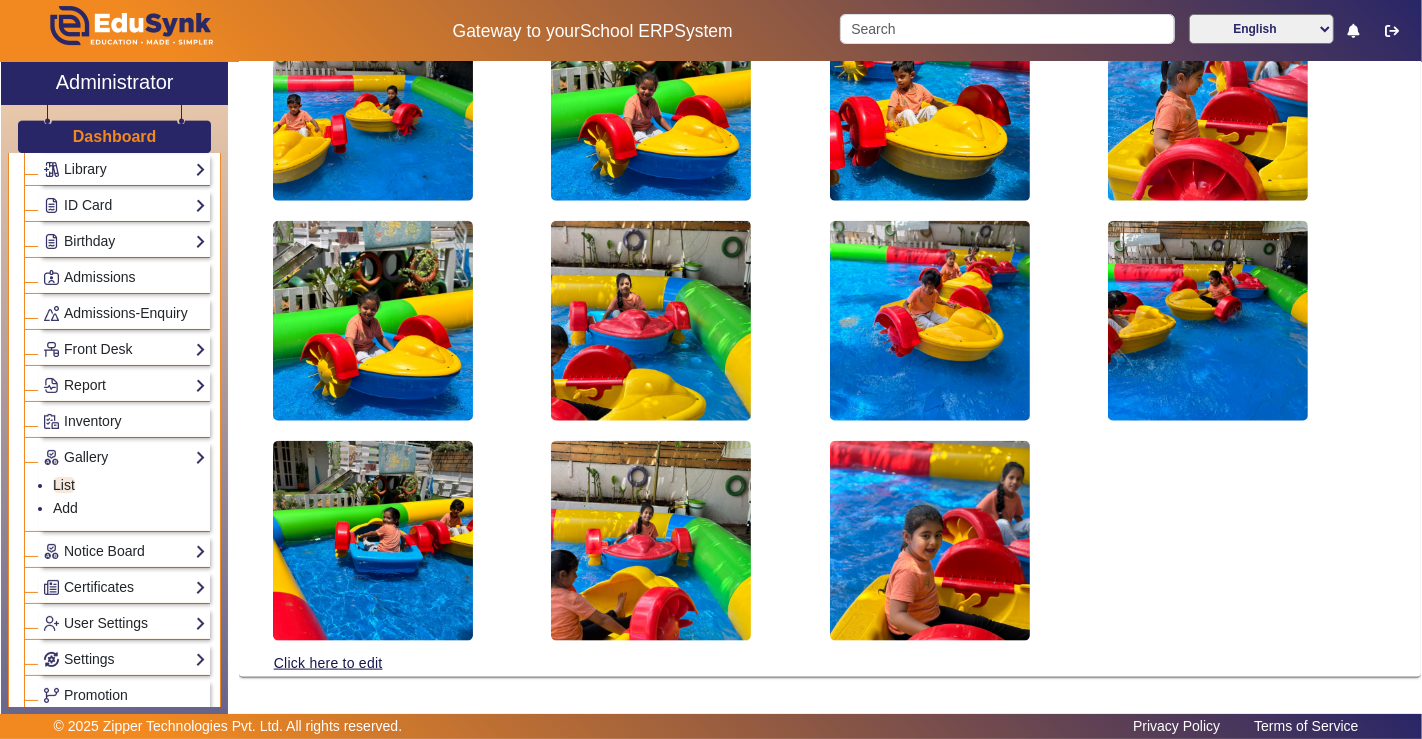click on "Notice Board" 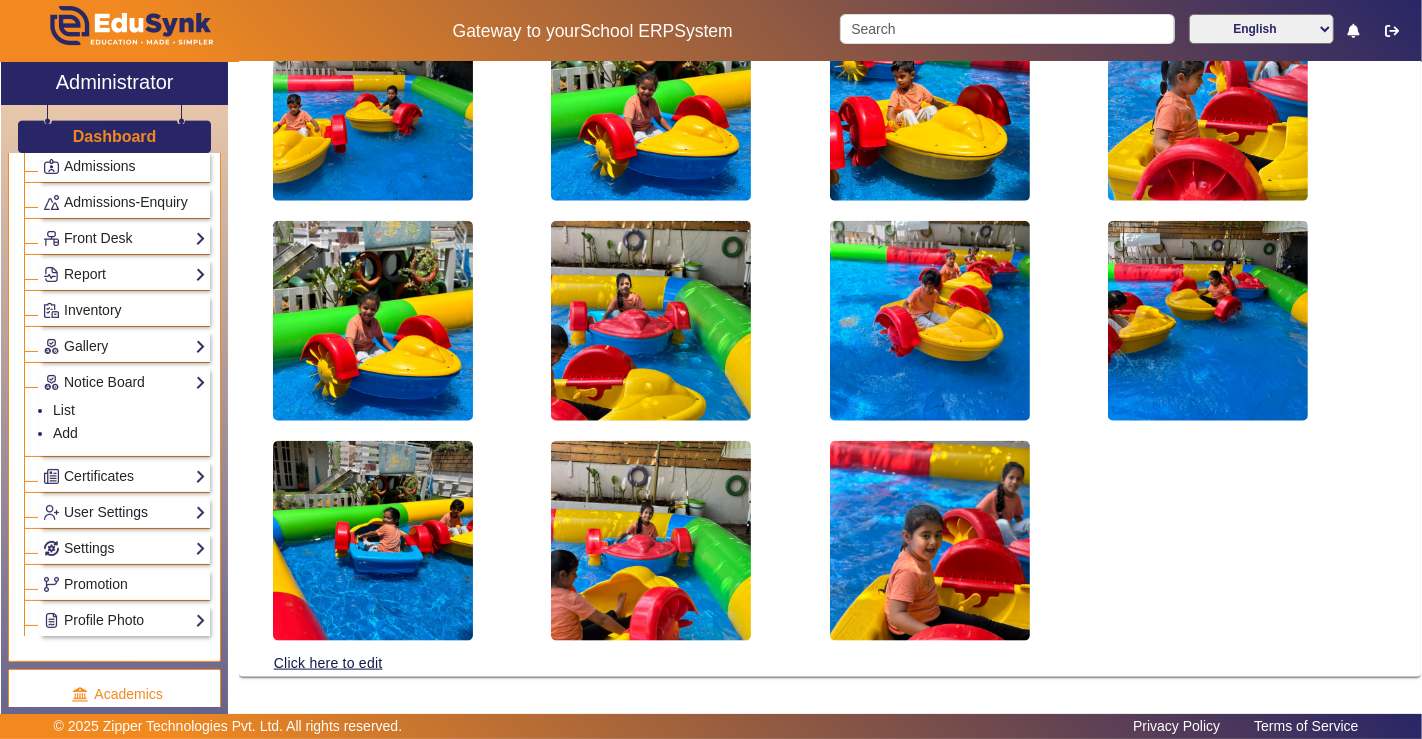 scroll, scrollTop: 302, scrollLeft: 0, axis: vertical 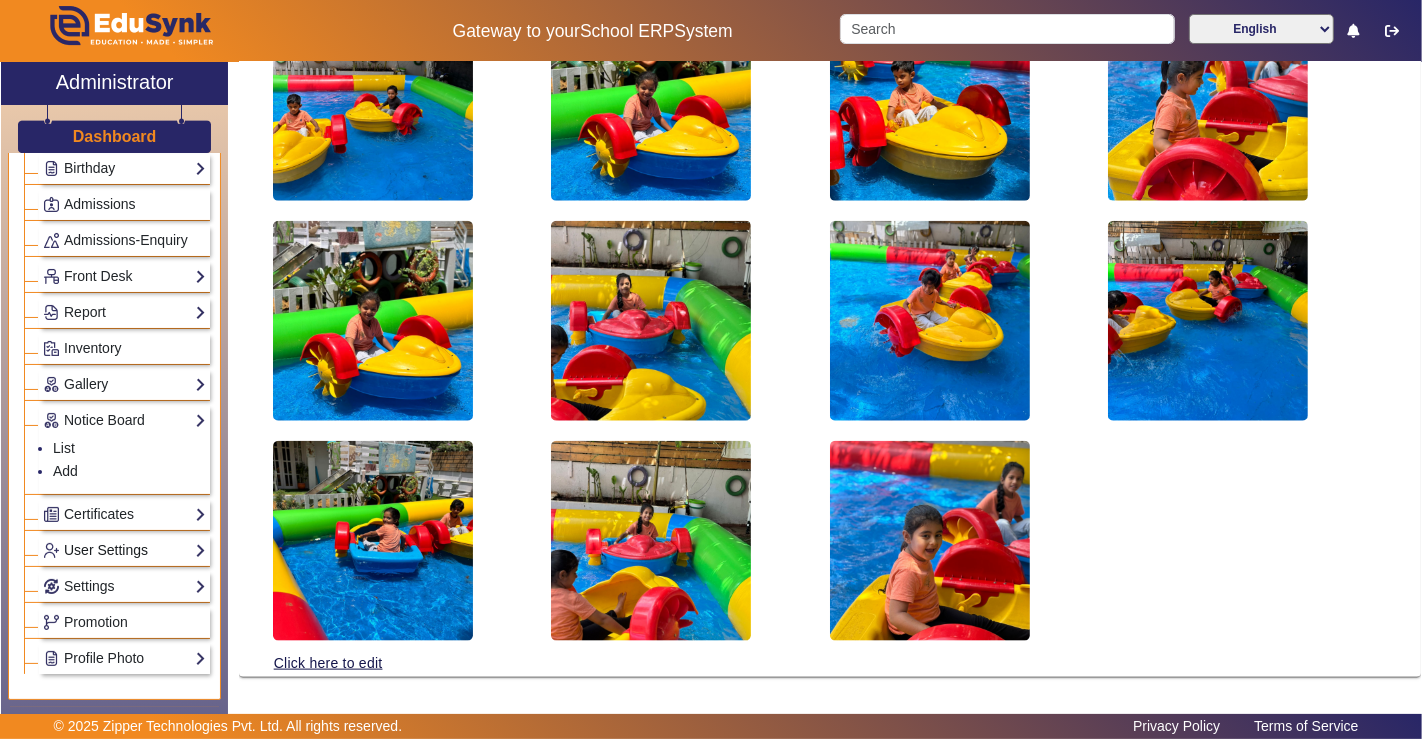 click on "User Settings" 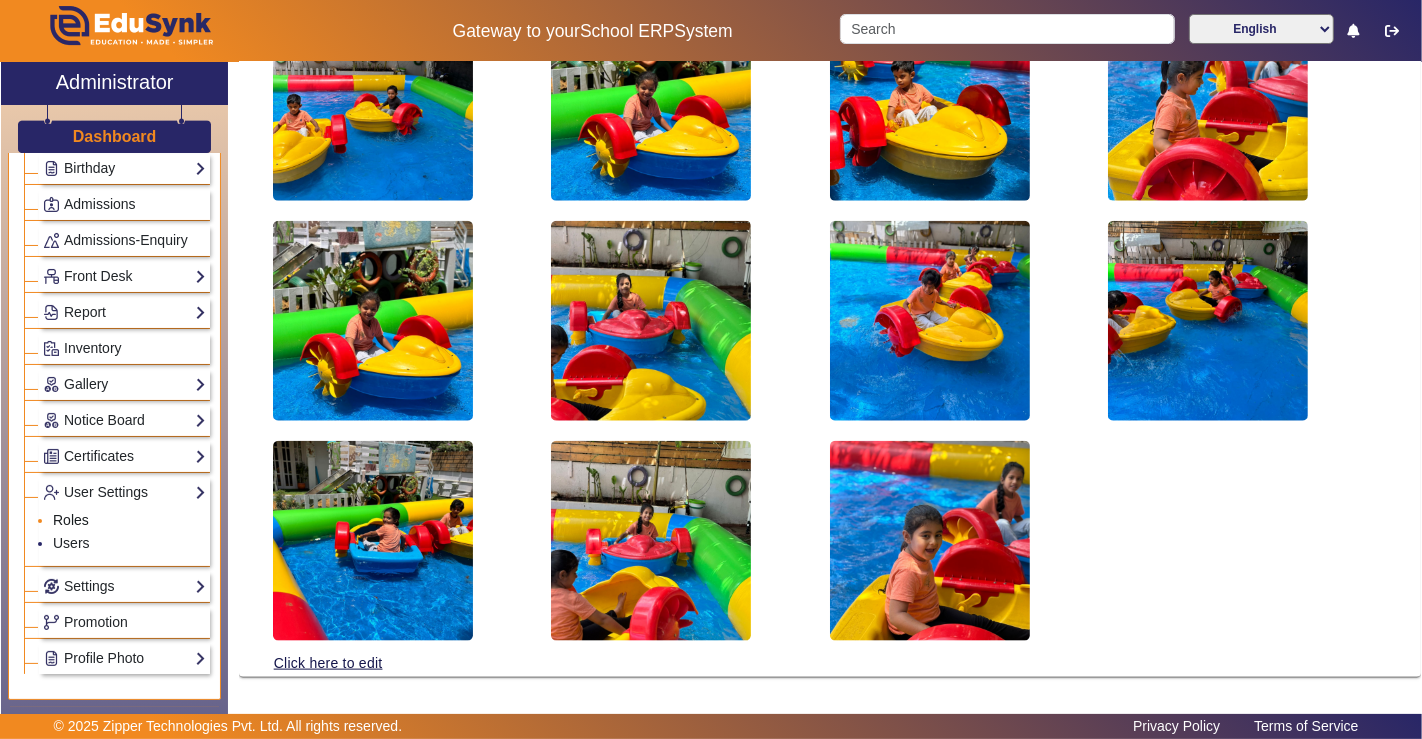 click on "Roles" 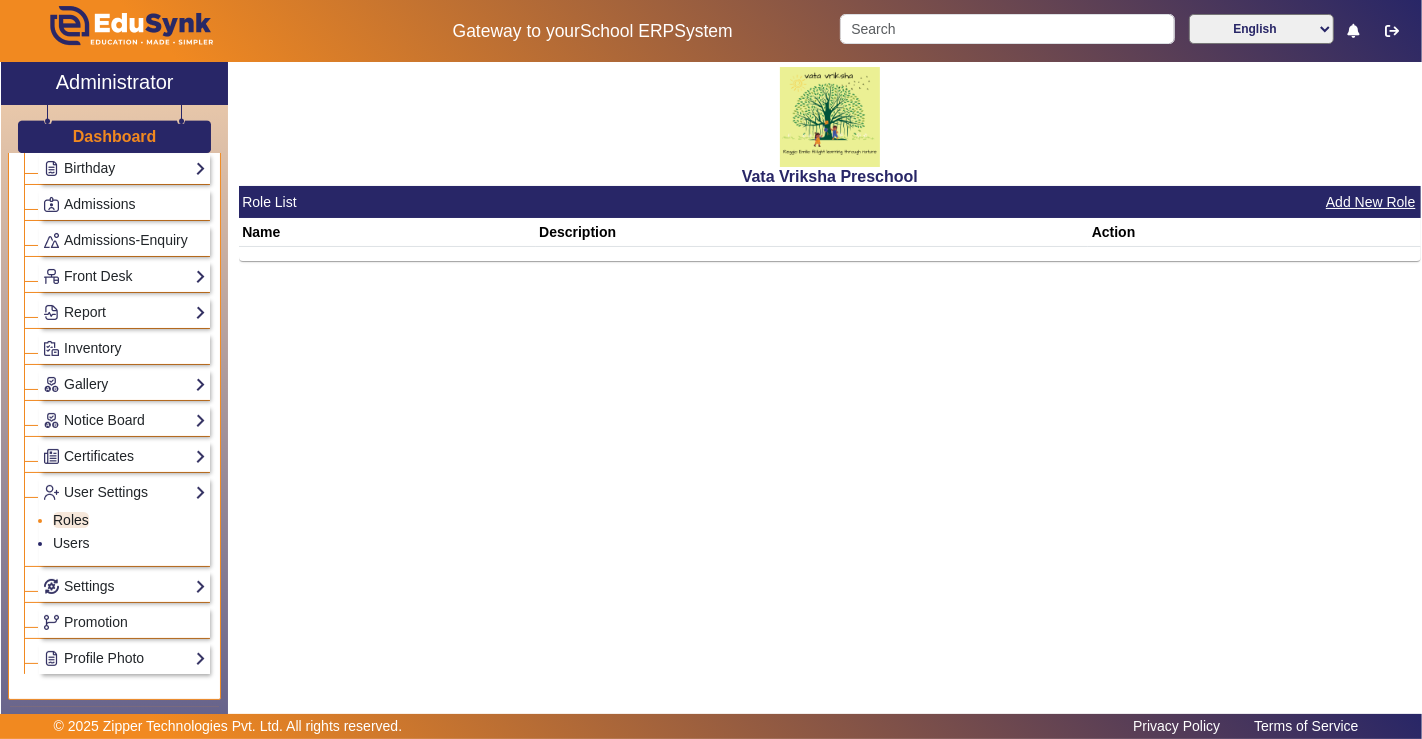 scroll, scrollTop: 0, scrollLeft: 0, axis: both 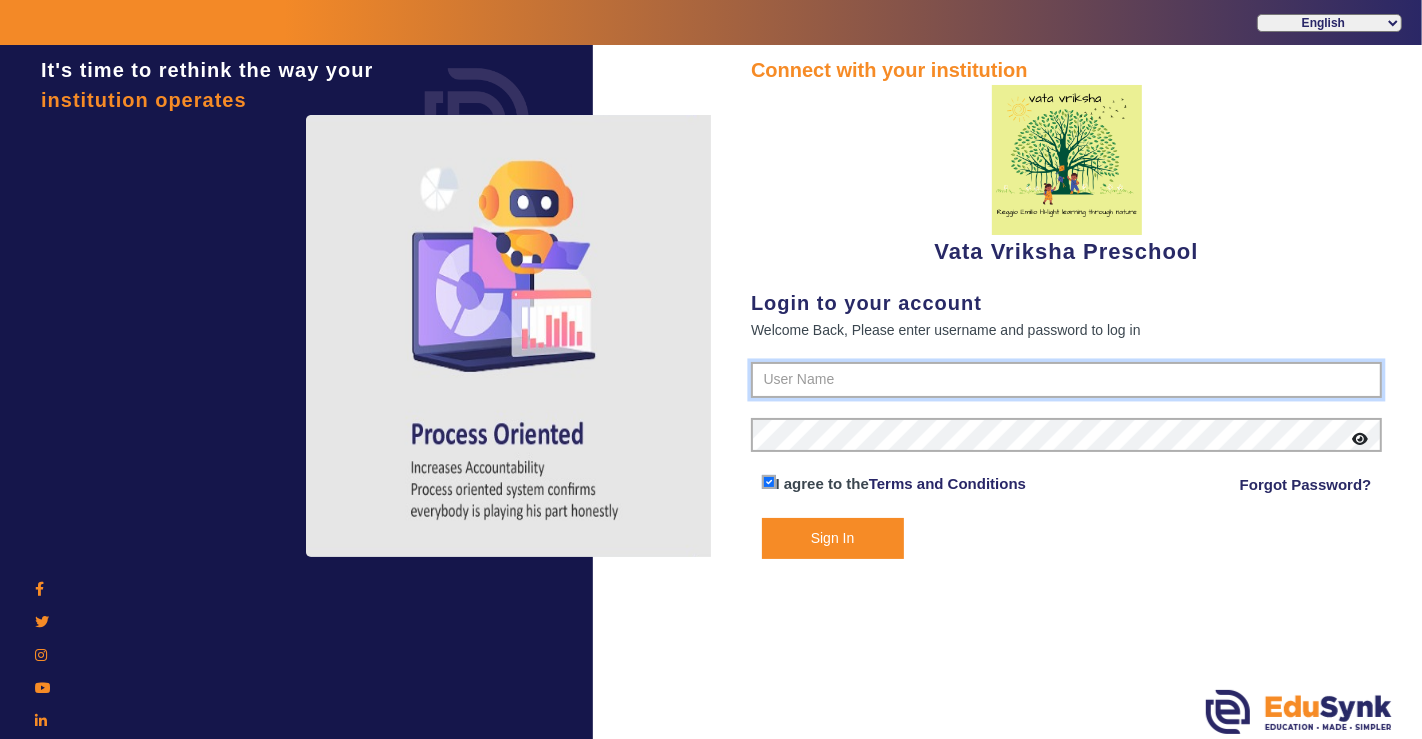 click at bounding box center [1066, 380] 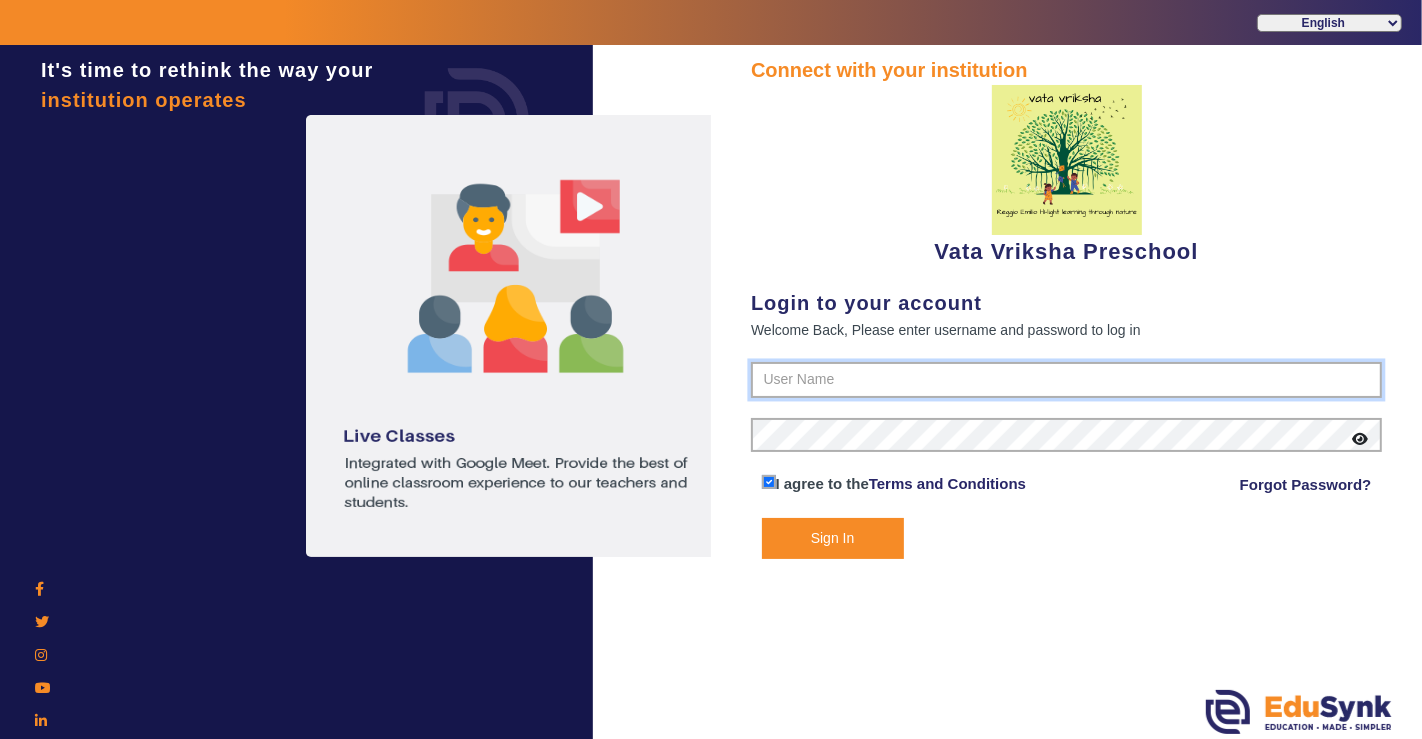 type on "9074270829" 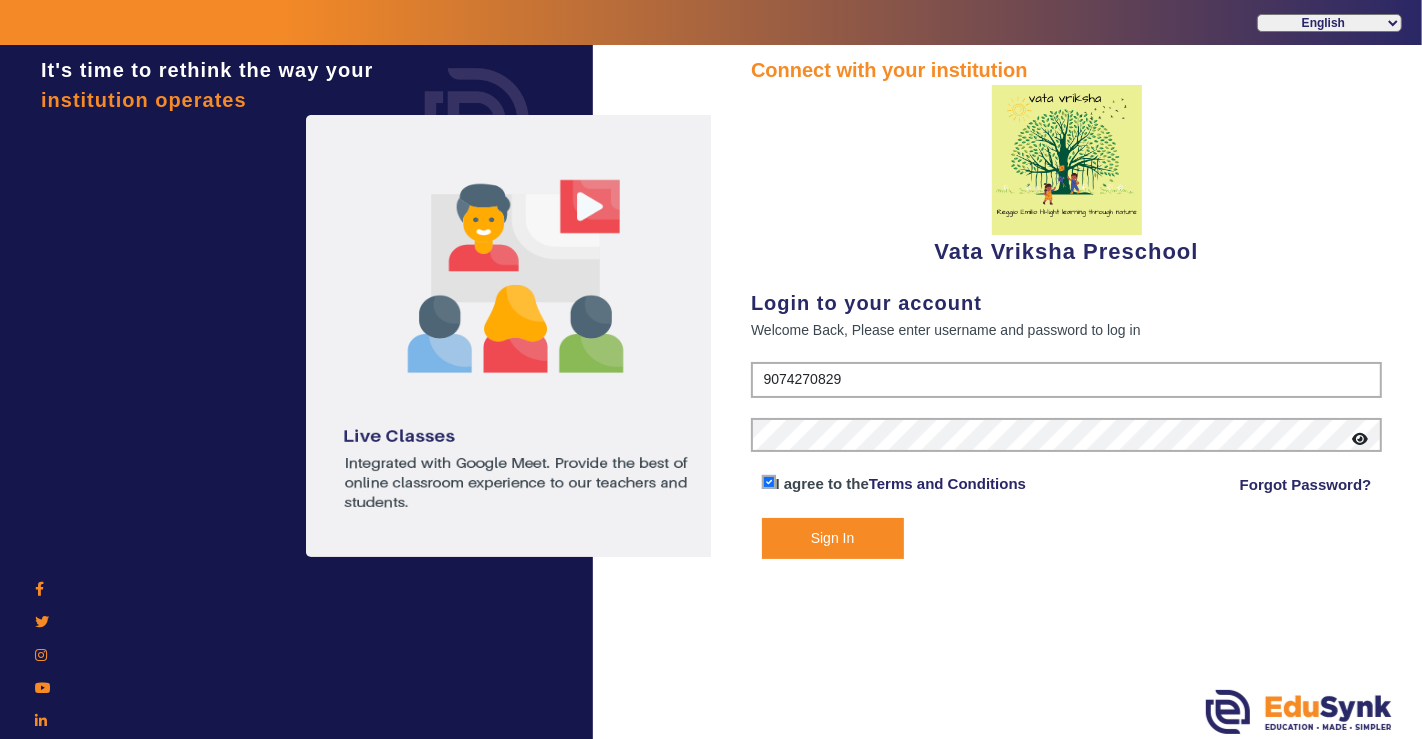 click on "Sign In" 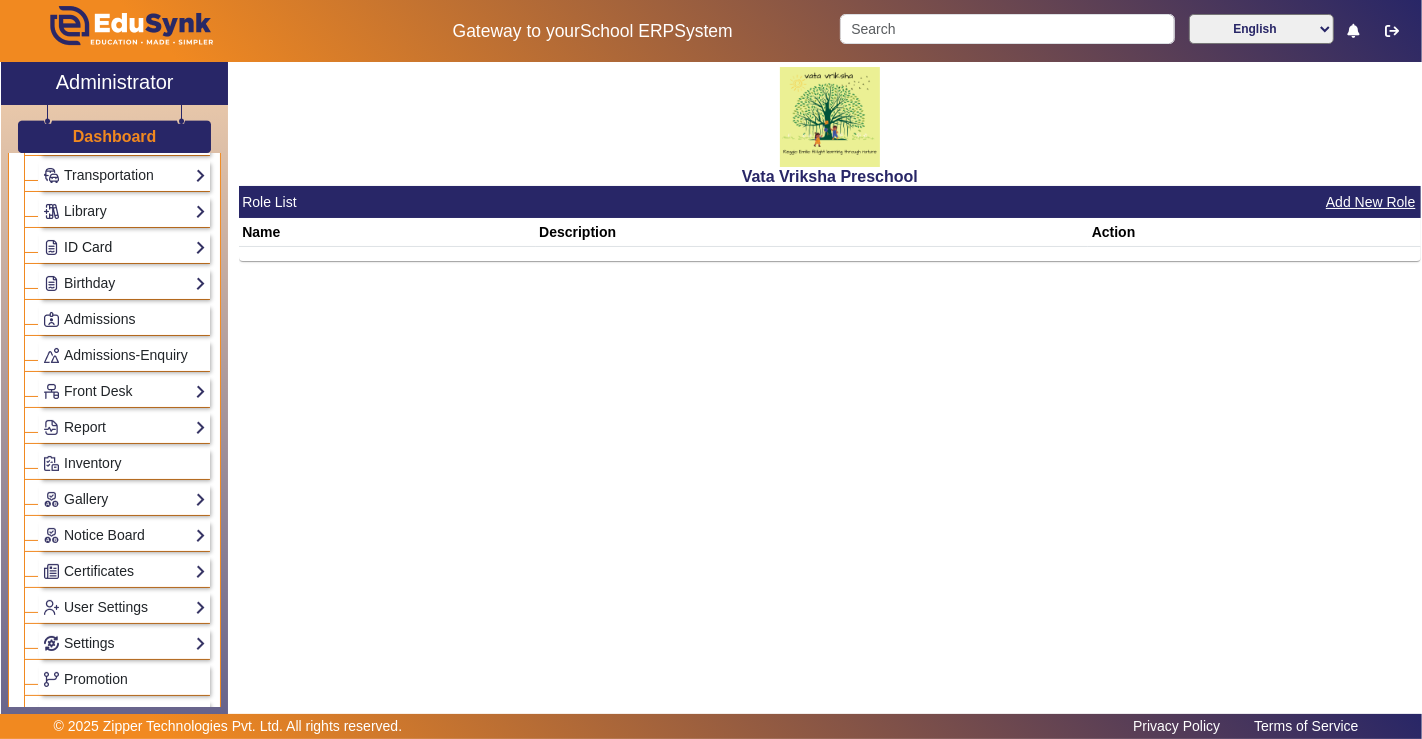 scroll, scrollTop: 222, scrollLeft: 0, axis: vertical 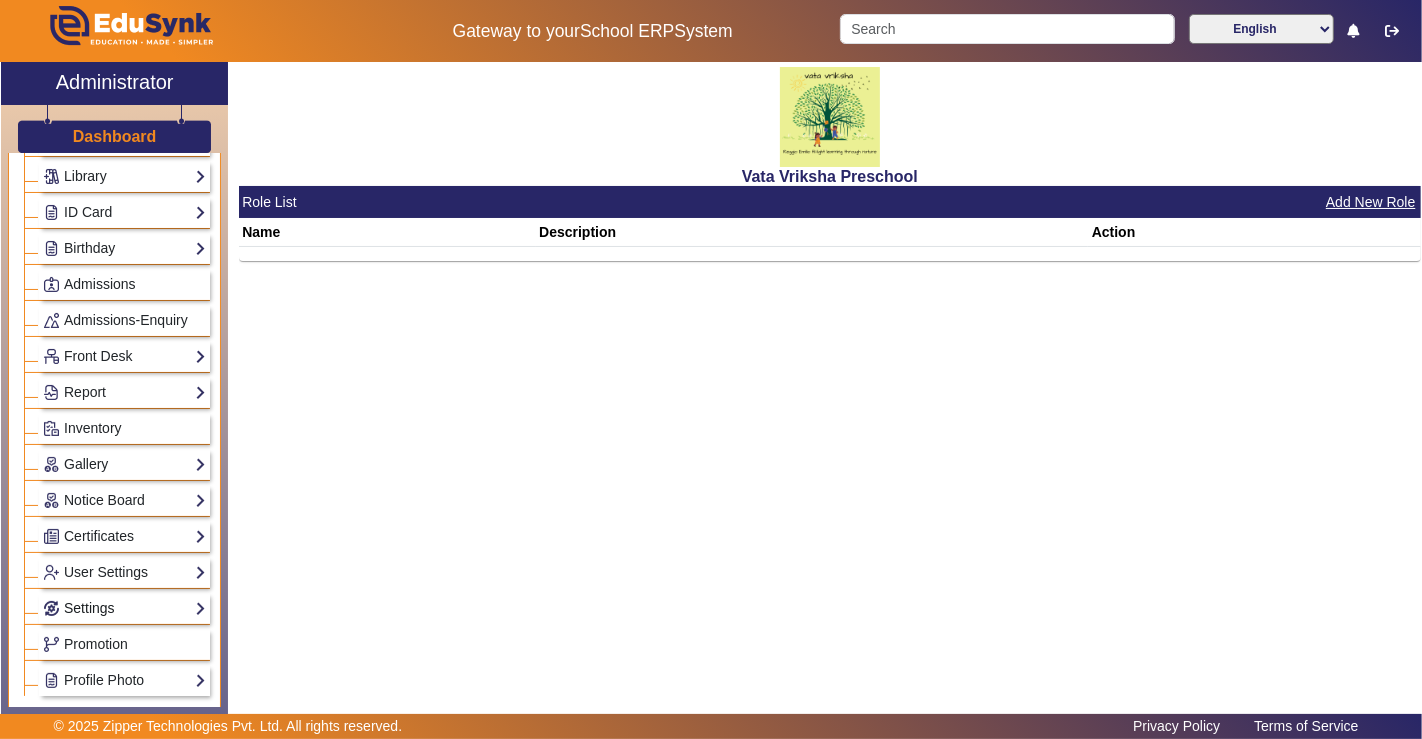 click on "Settings" 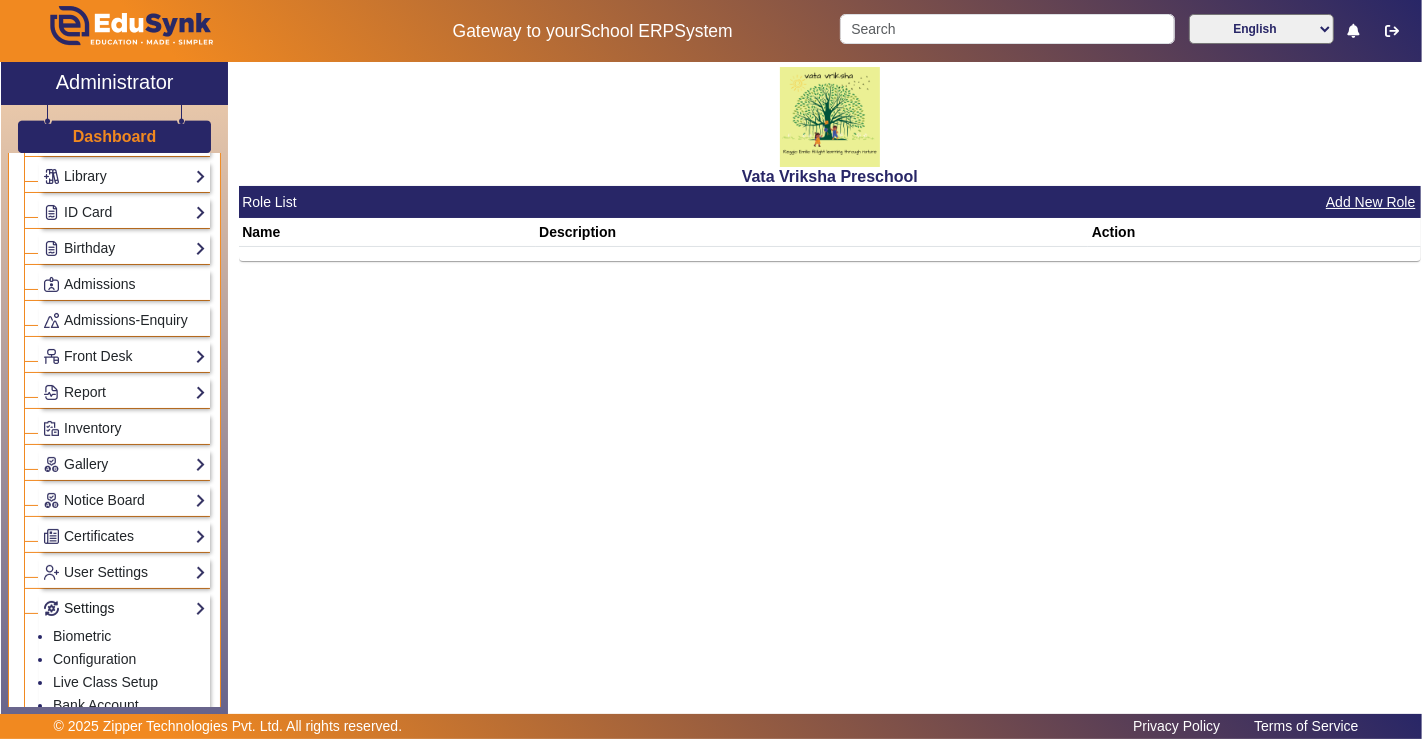 scroll, scrollTop: 333, scrollLeft: 0, axis: vertical 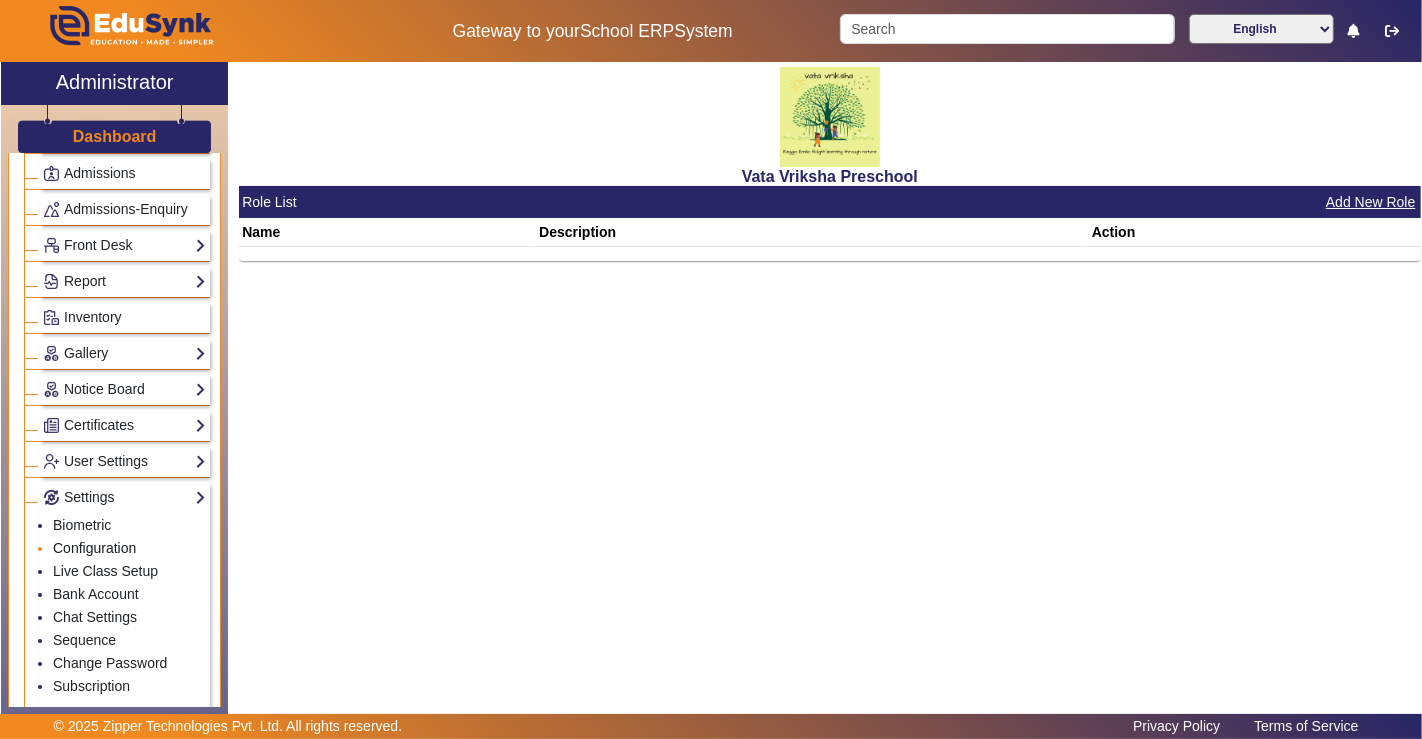 click on "Configuration" 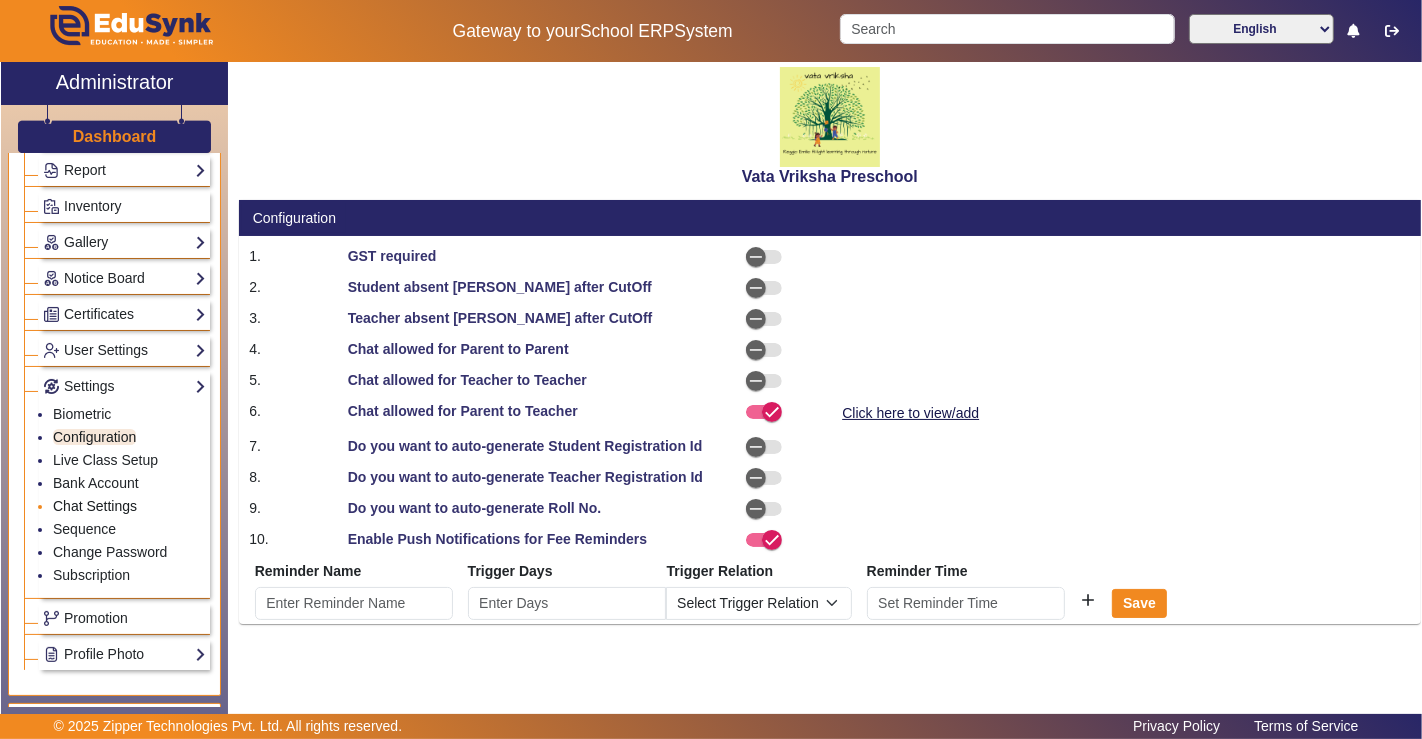 scroll, scrollTop: 333, scrollLeft: 0, axis: vertical 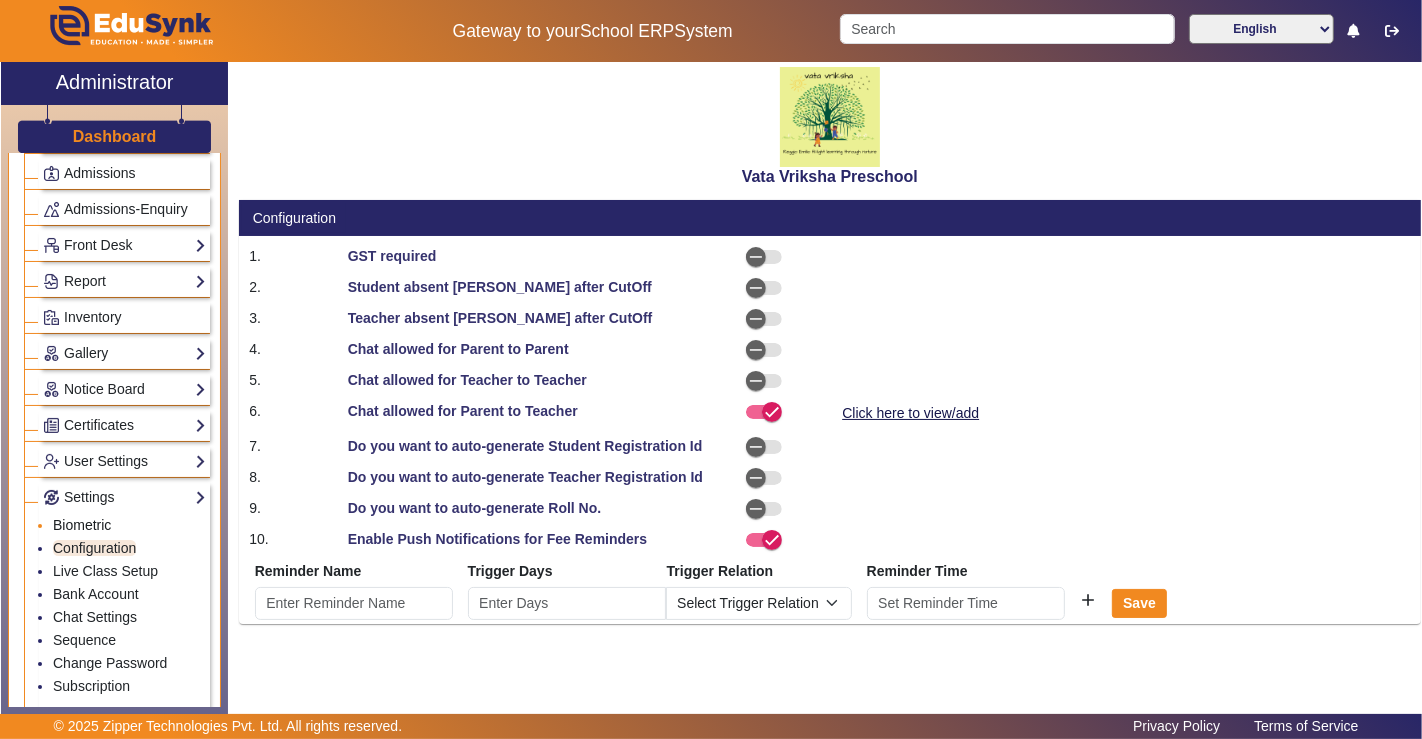 click on "Biometric" 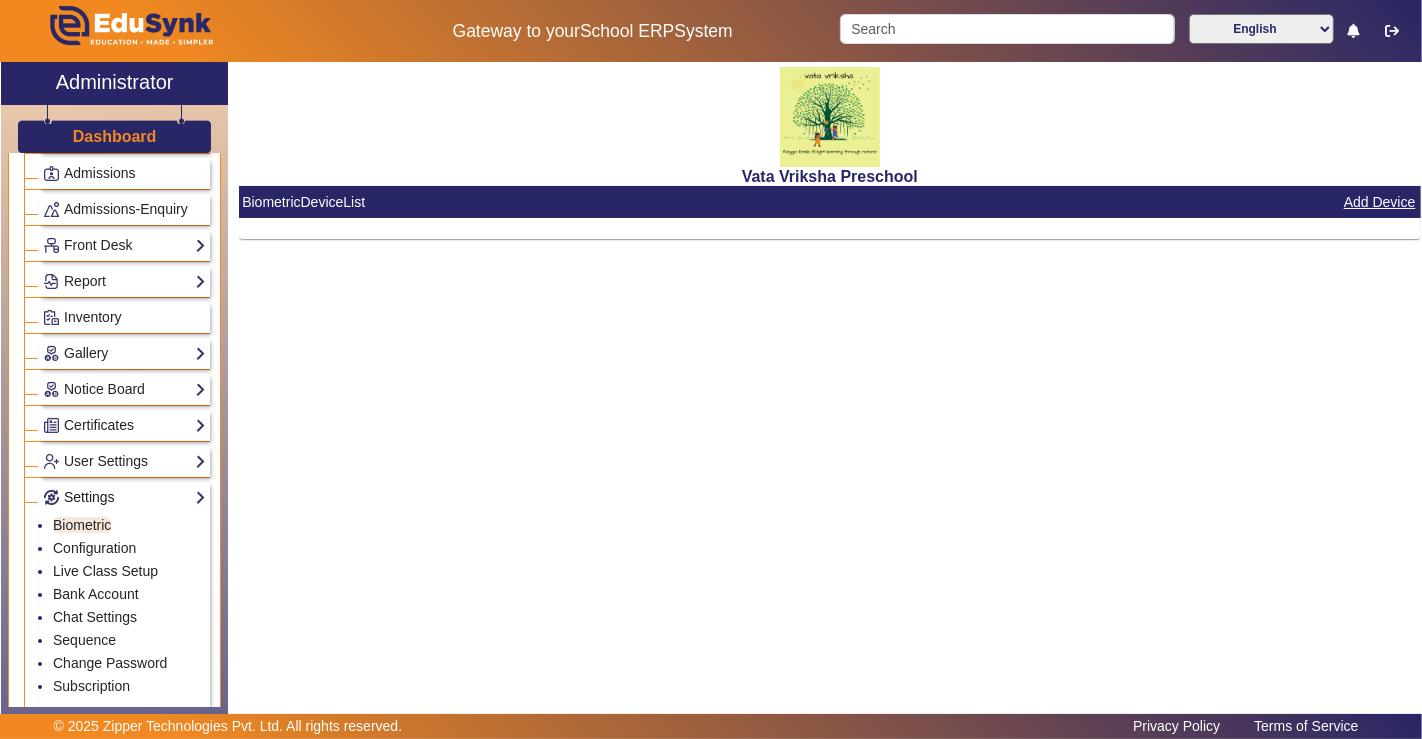 click on "Settings" 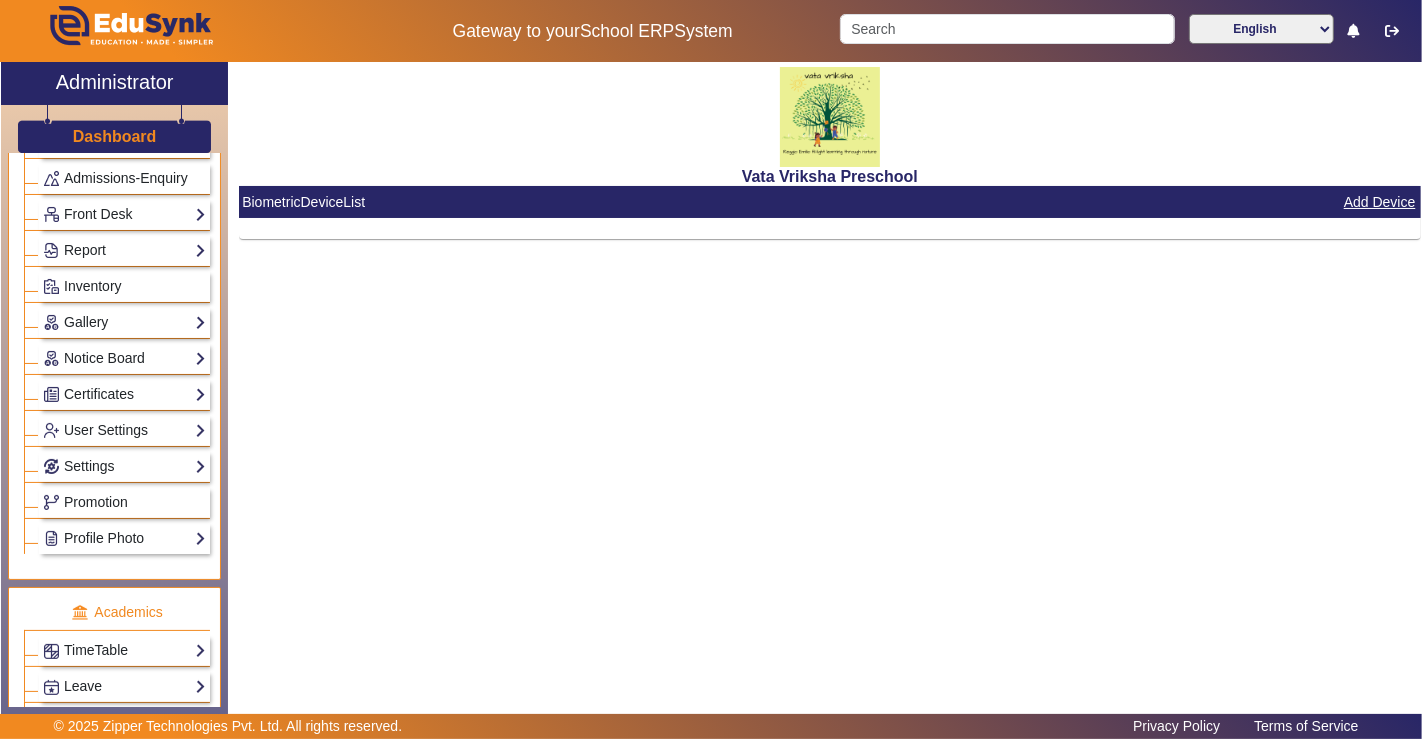 scroll, scrollTop: 355, scrollLeft: 0, axis: vertical 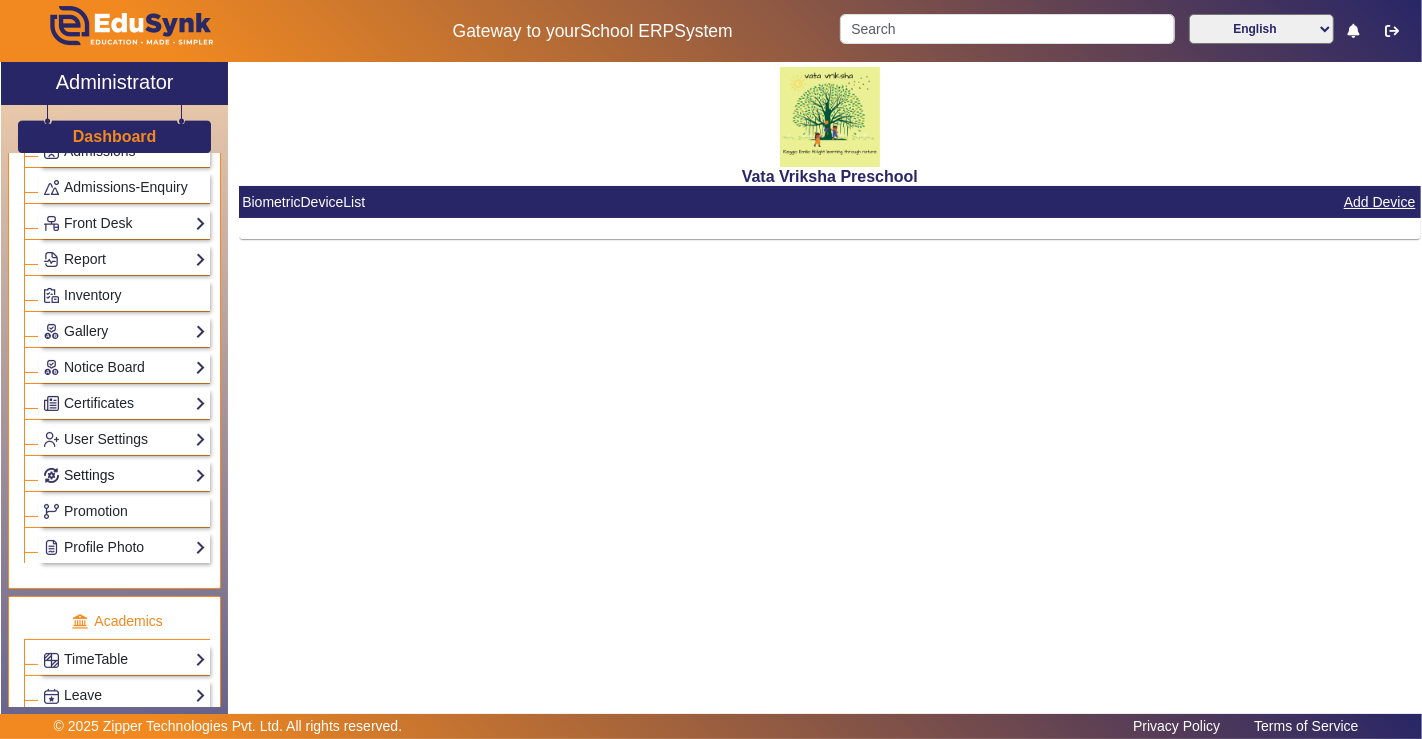 click on "Settings" 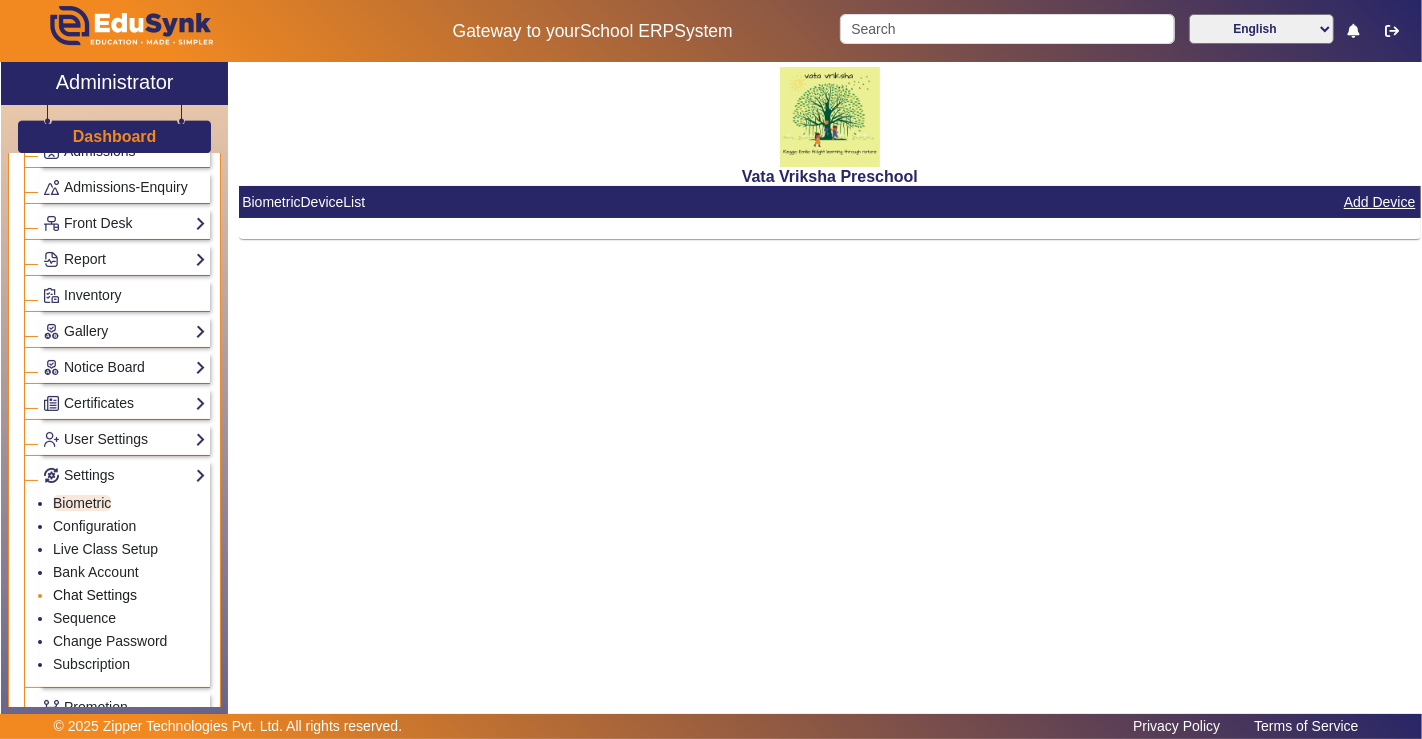 click on "Chat Settings" 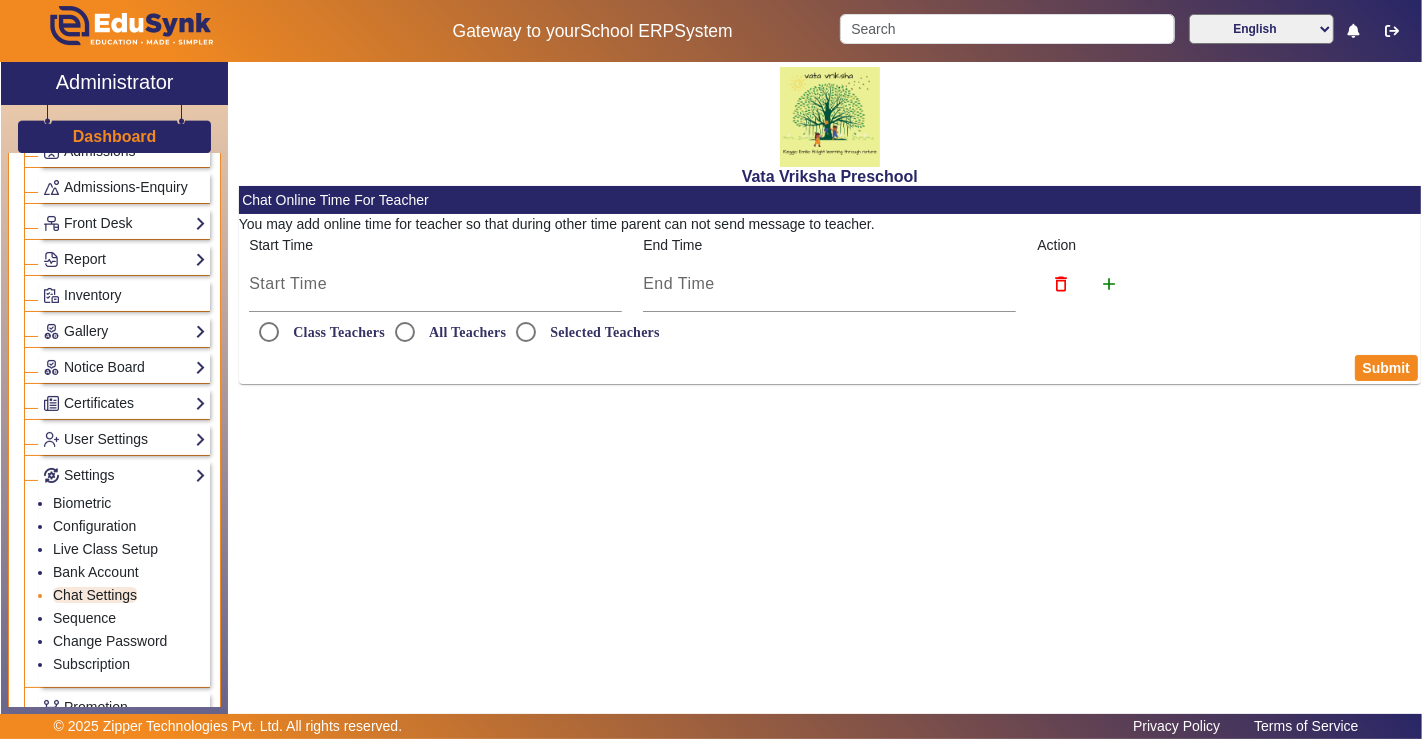 radio on "true" 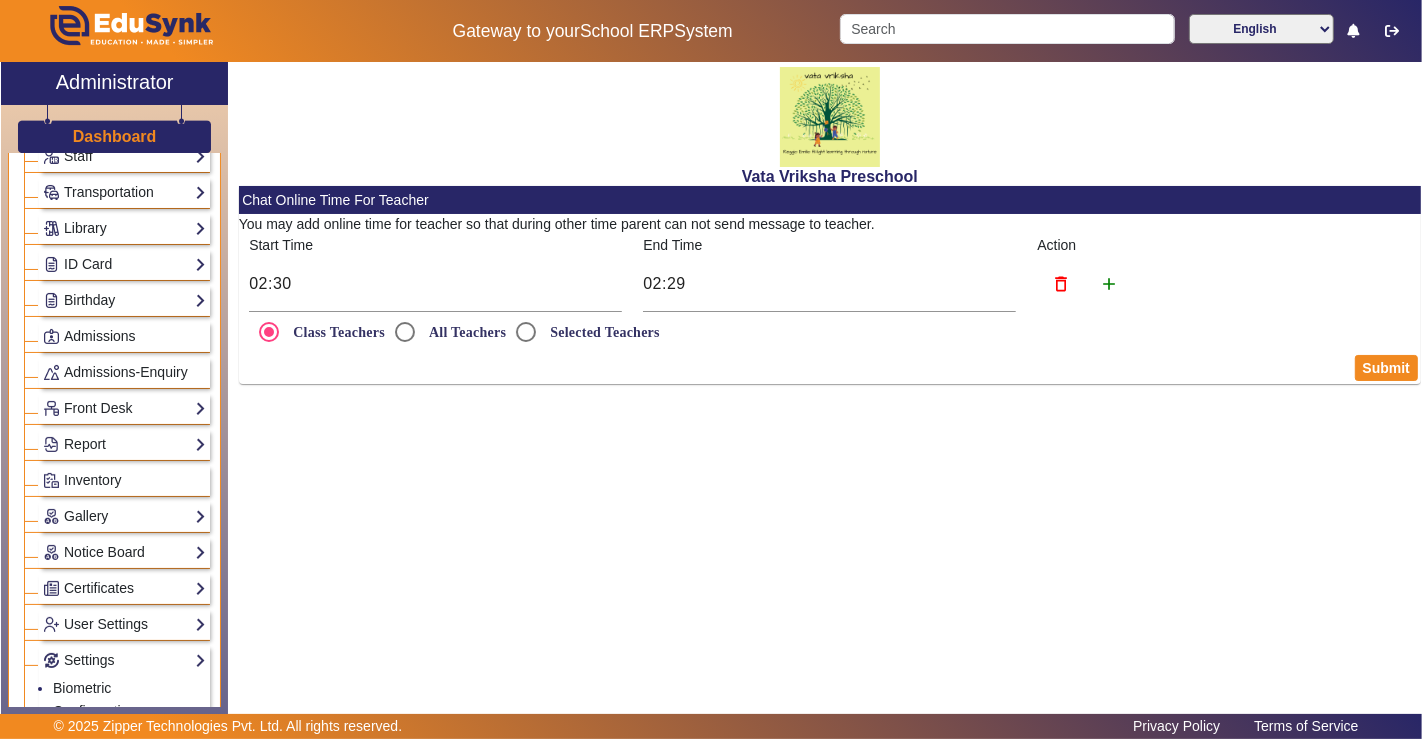 scroll, scrollTop: 133, scrollLeft: 0, axis: vertical 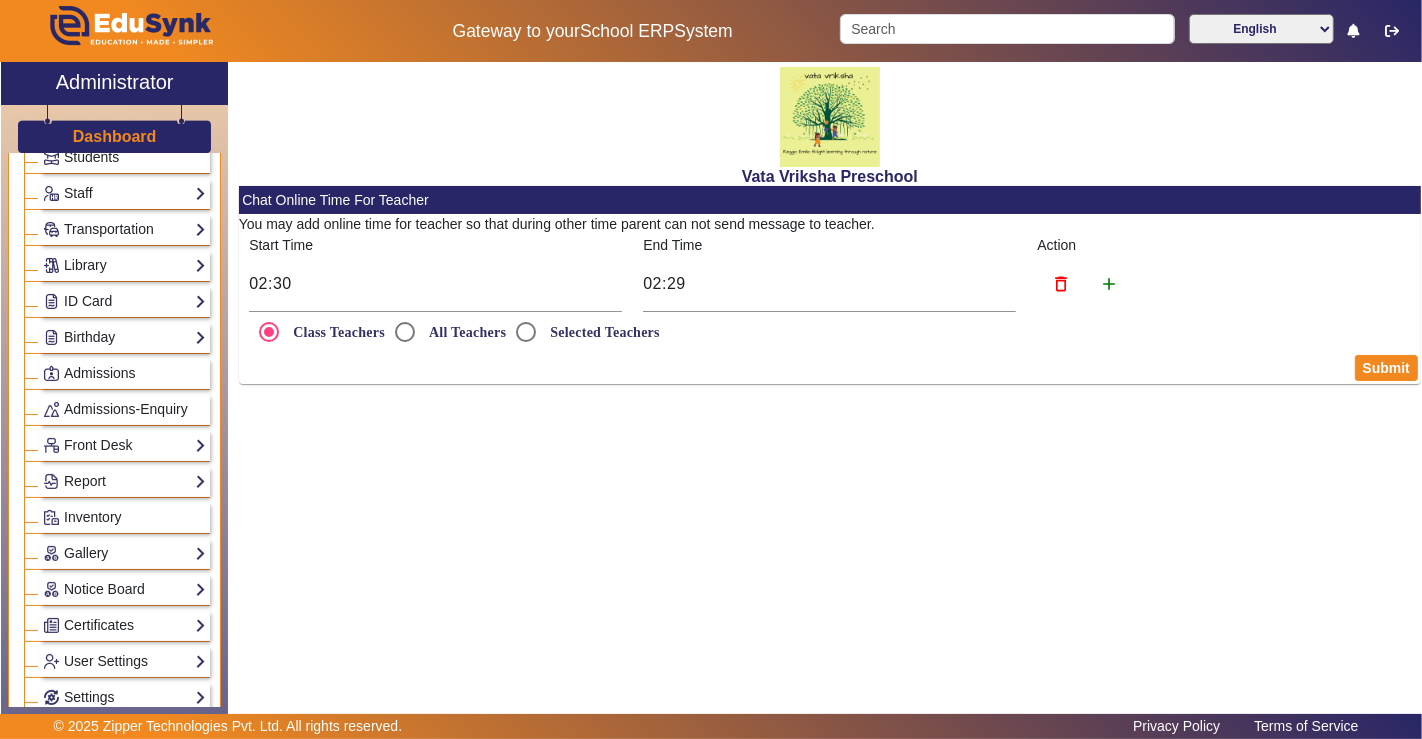 click on "Notice Board" 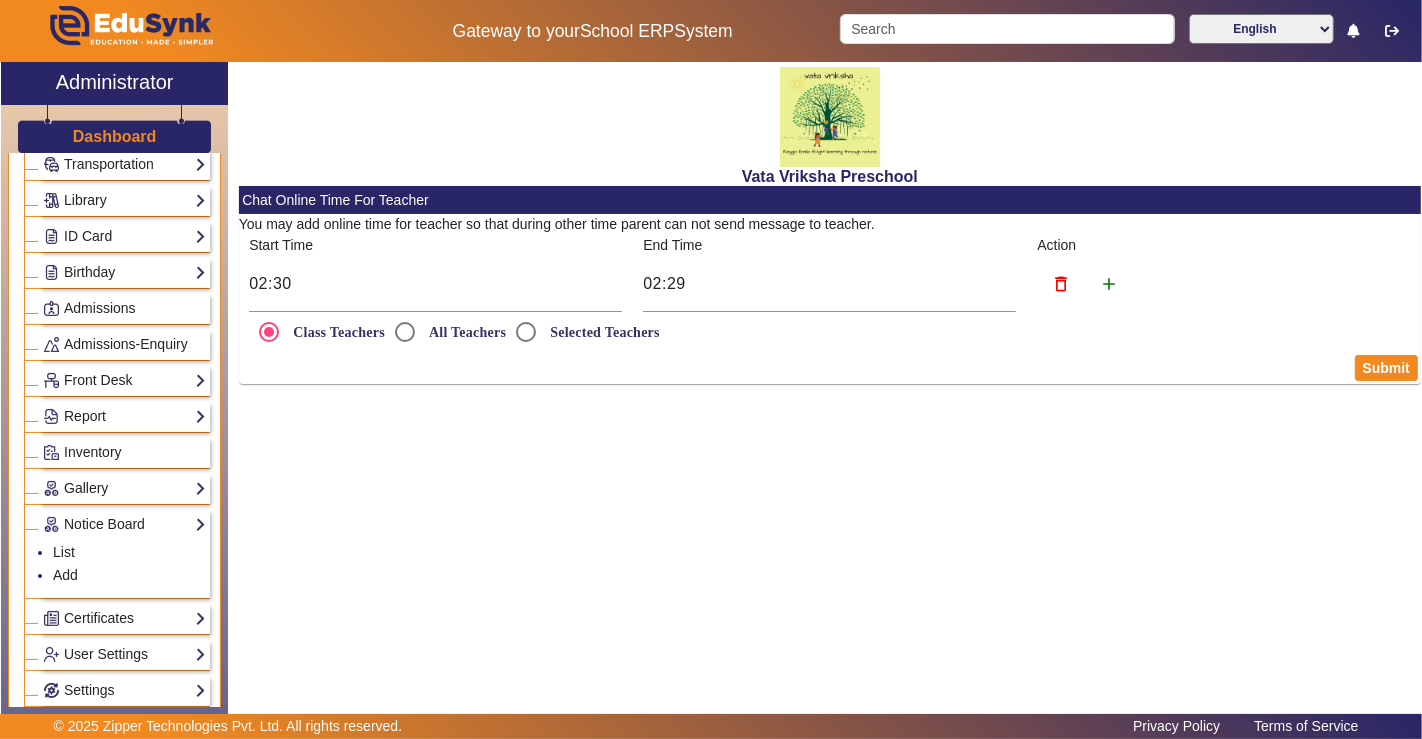 scroll, scrollTop: 244, scrollLeft: 0, axis: vertical 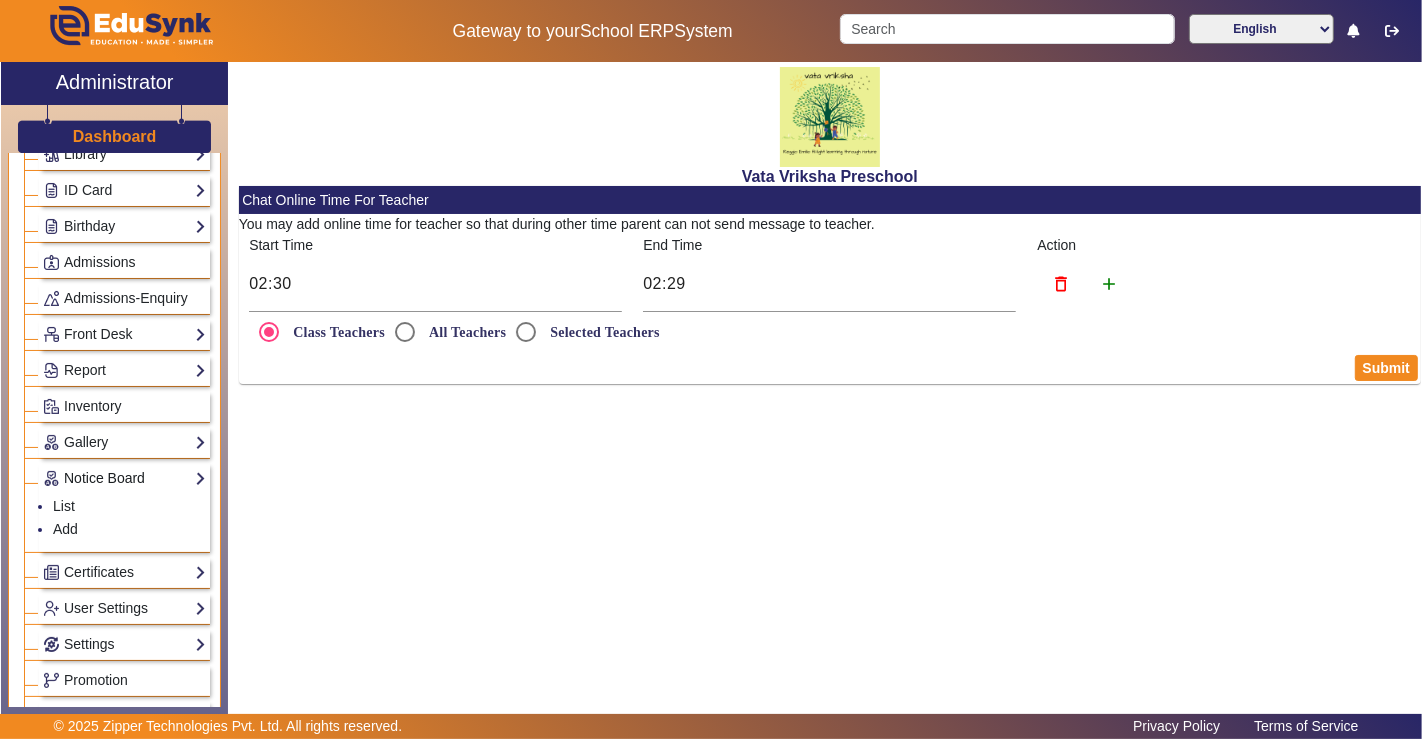 click on "Notice Board" 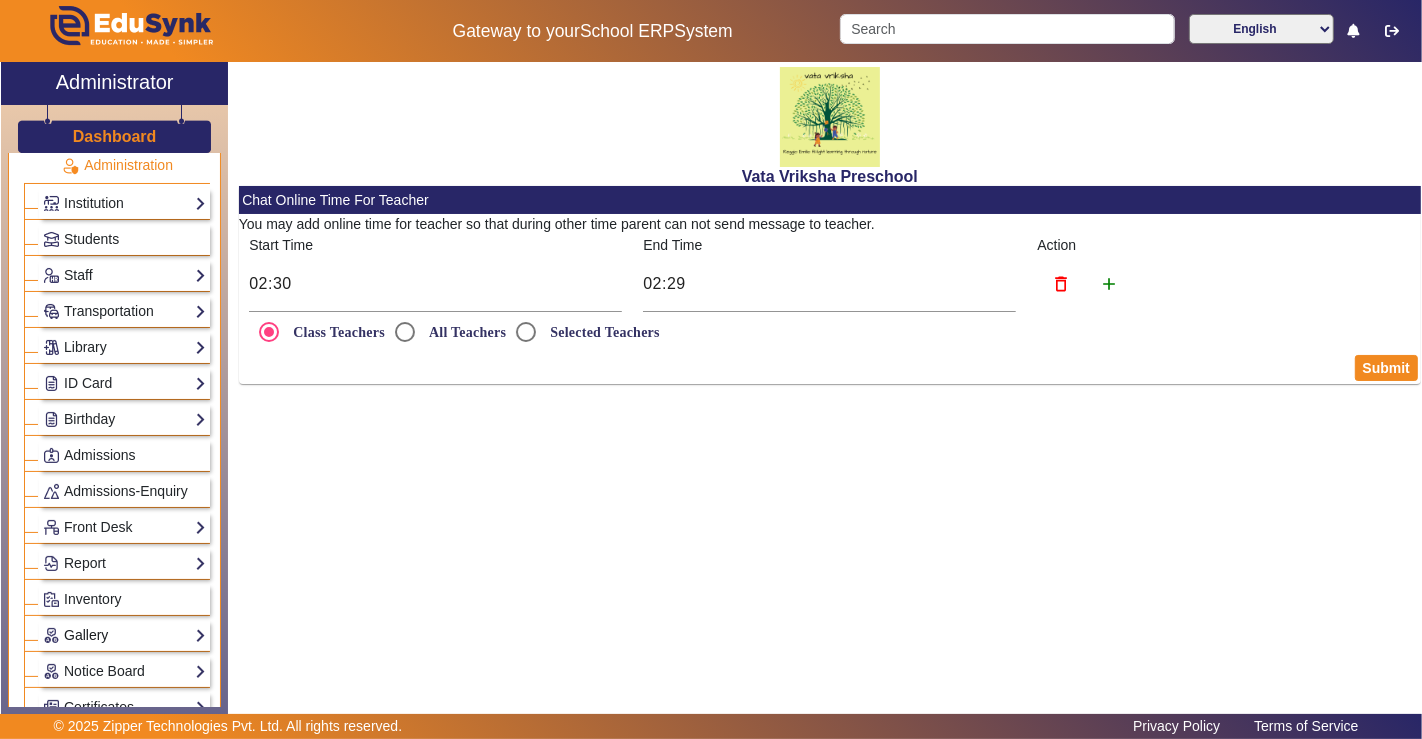 scroll, scrollTop: 22, scrollLeft: 0, axis: vertical 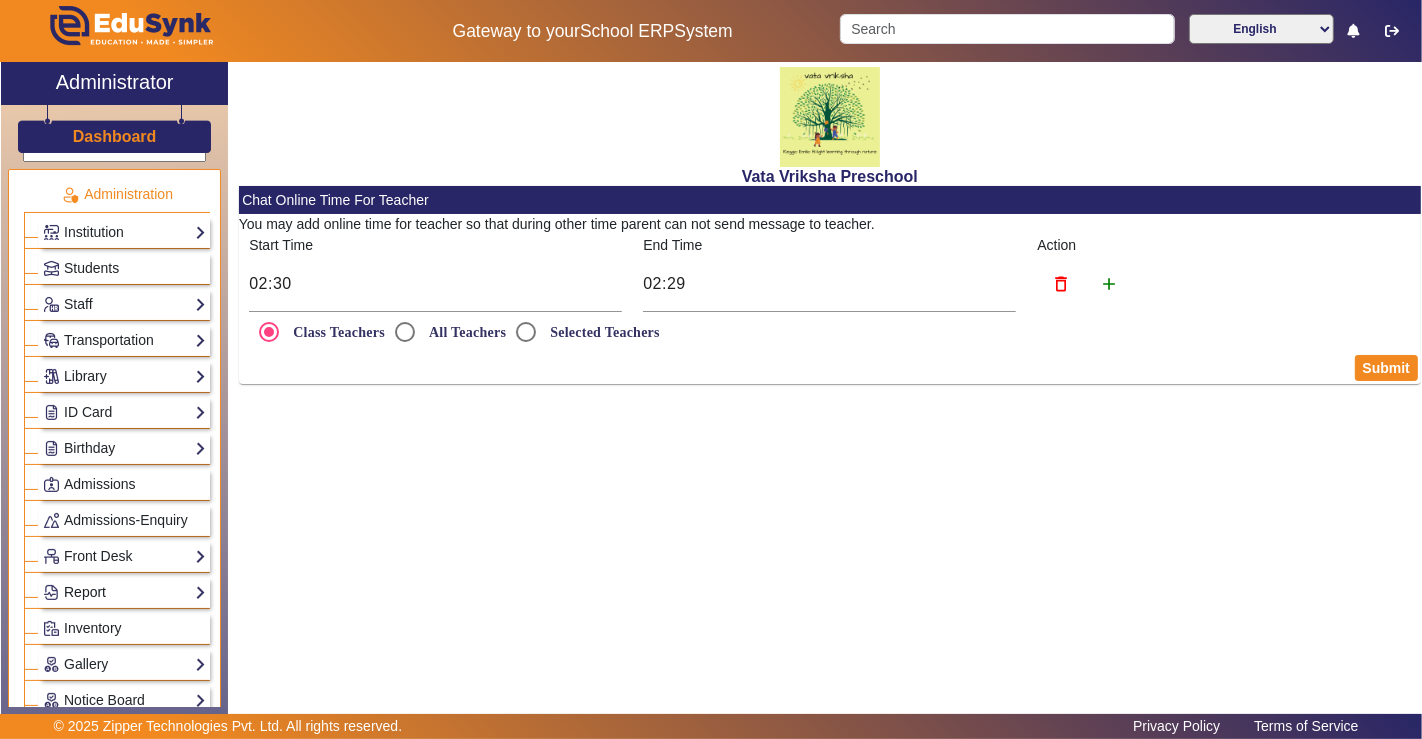 click on "Report" 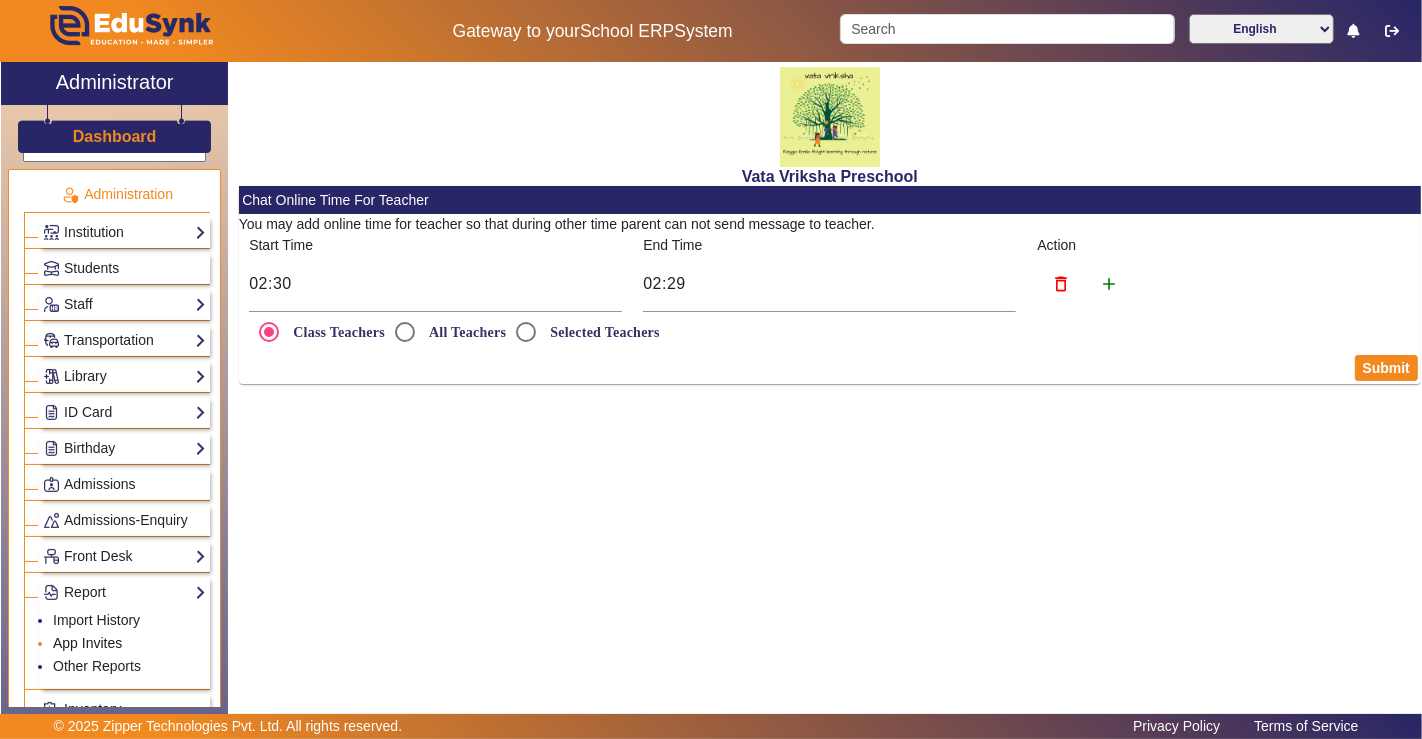 click on "App Invites" 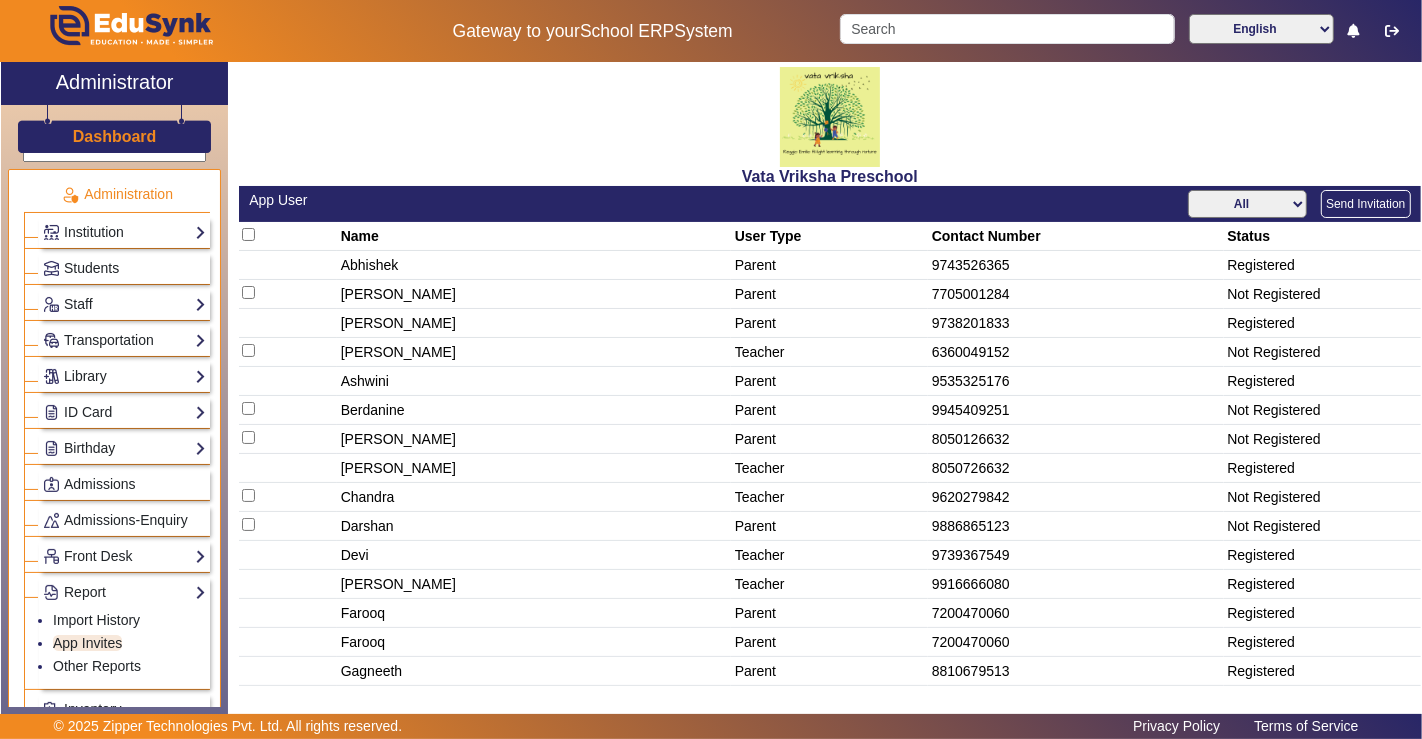 click on "All Teacher Parent Driver Support Staff" 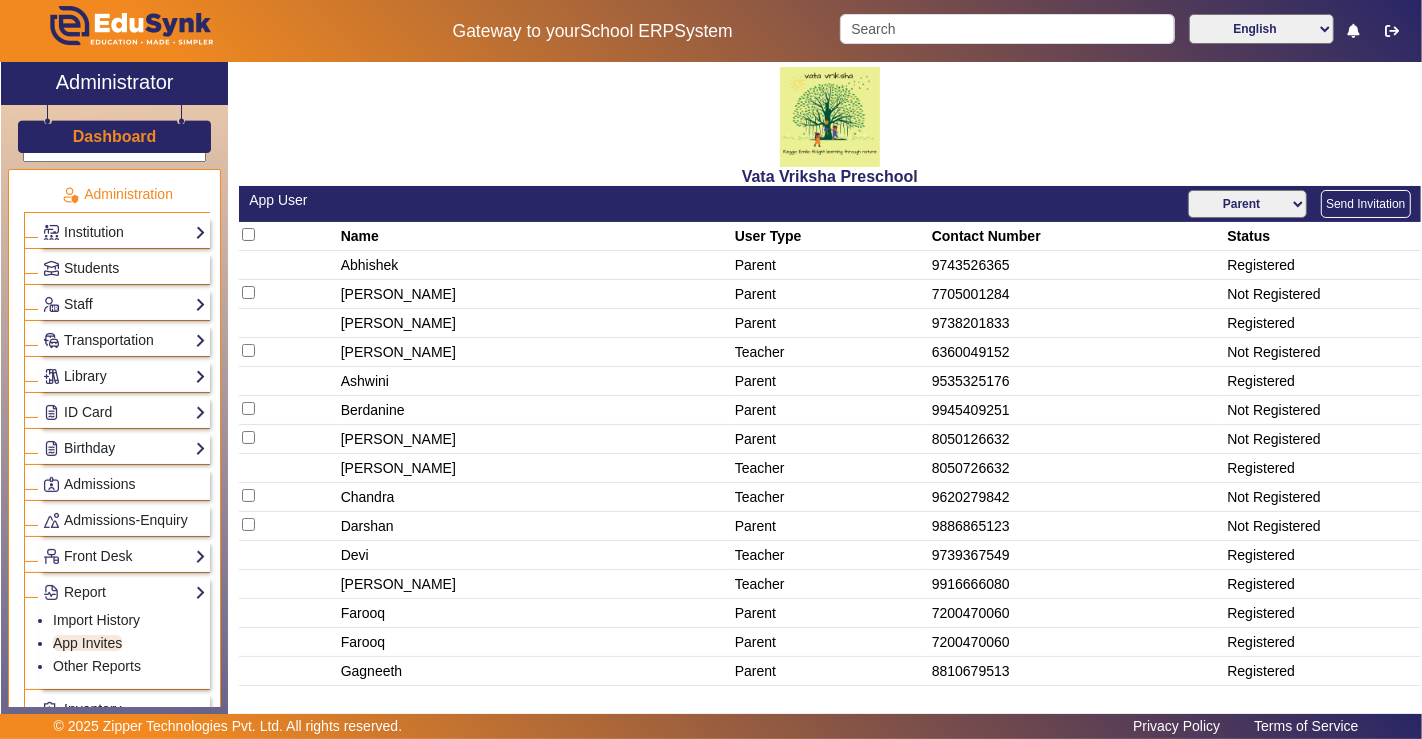 click on "All Teacher Parent Driver Support Staff" 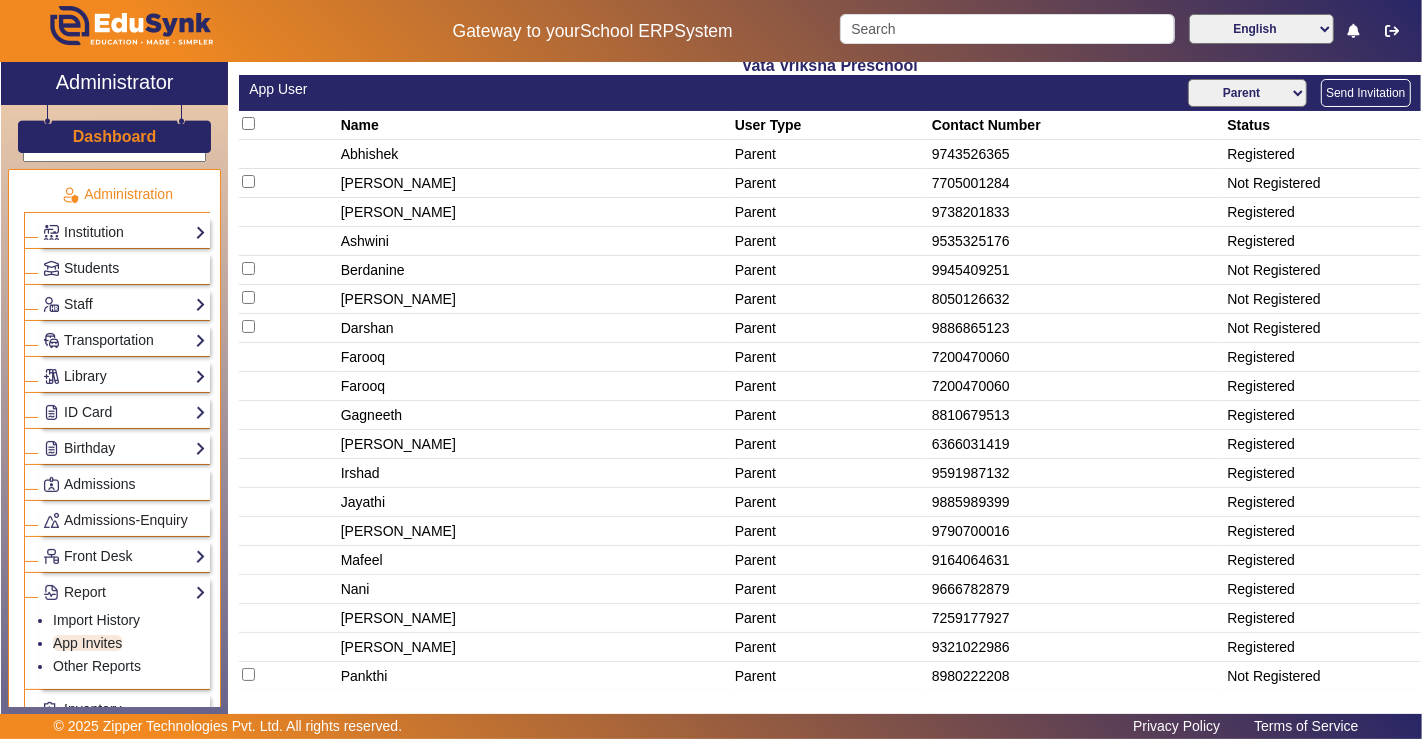 scroll, scrollTop: 222, scrollLeft: 0, axis: vertical 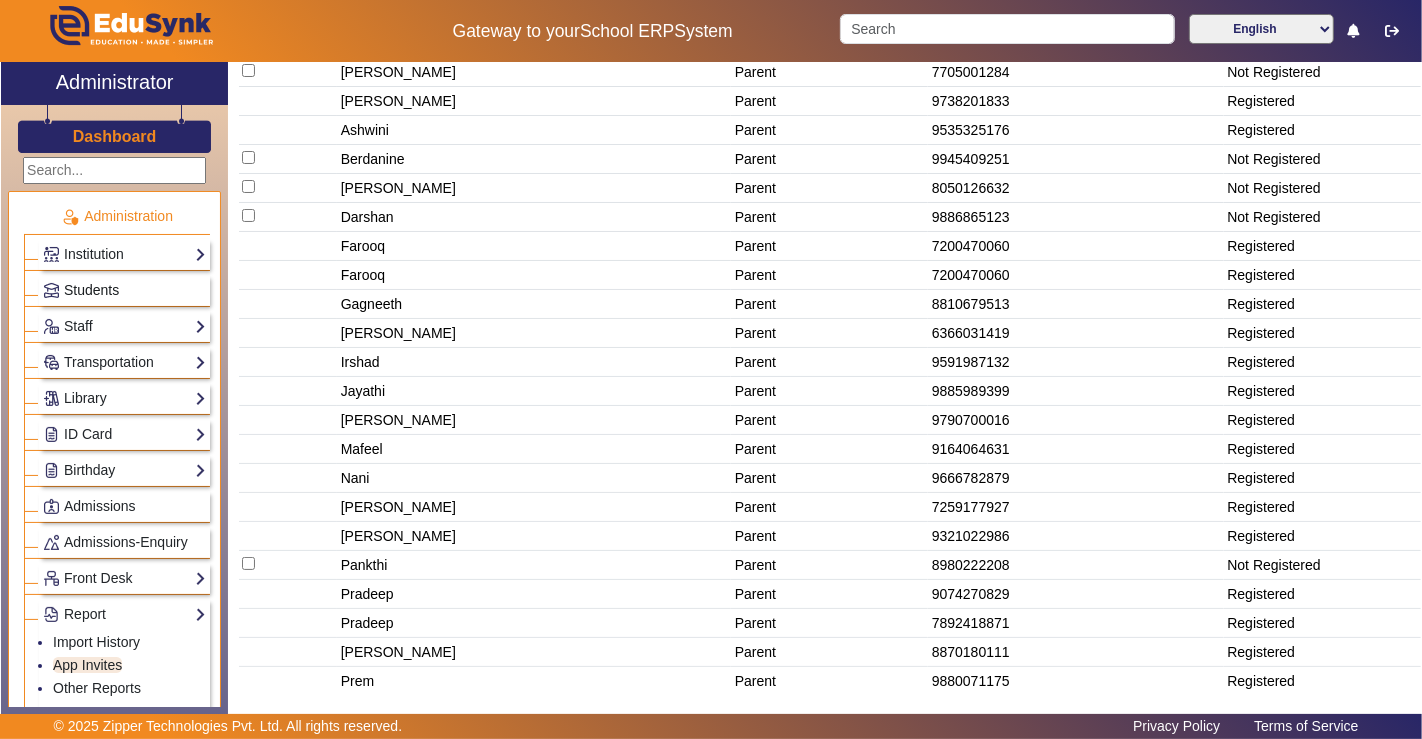 click on "Students" 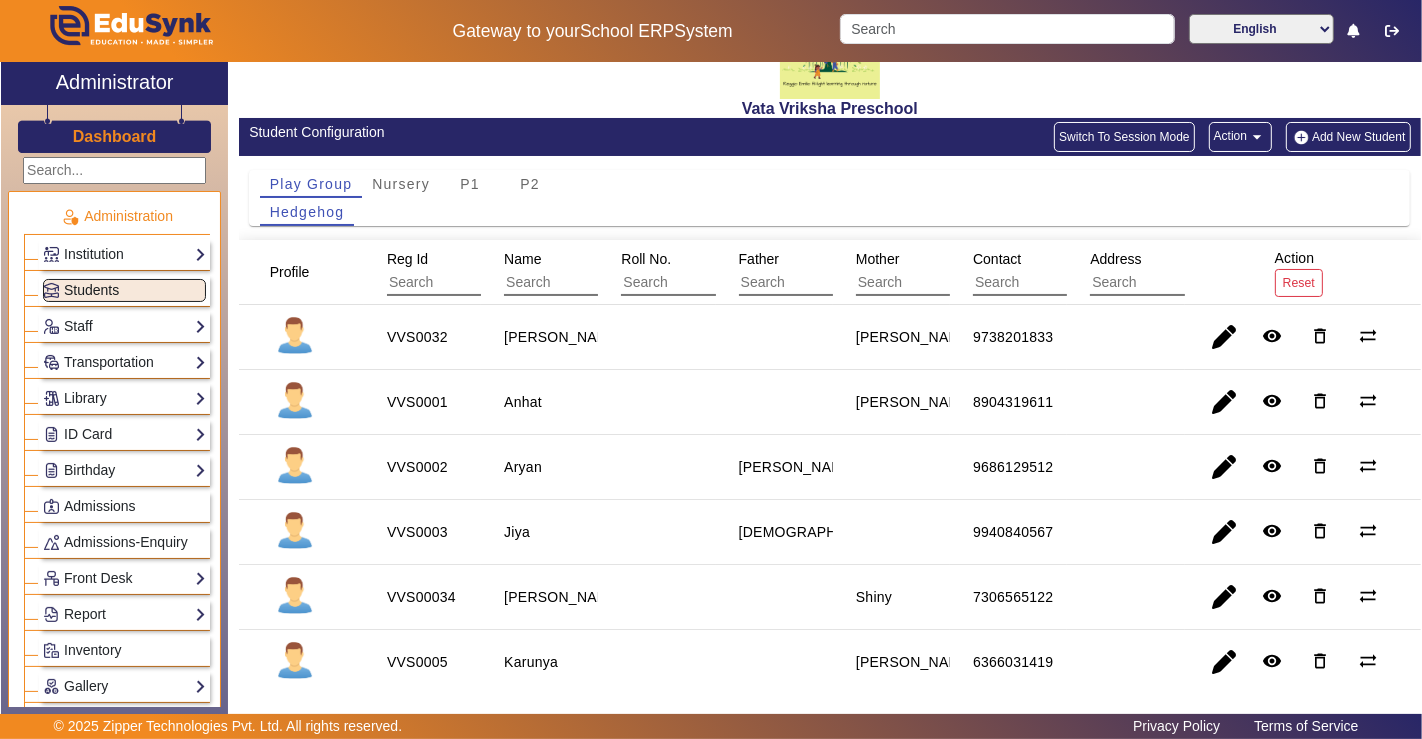 scroll, scrollTop: 0, scrollLeft: 0, axis: both 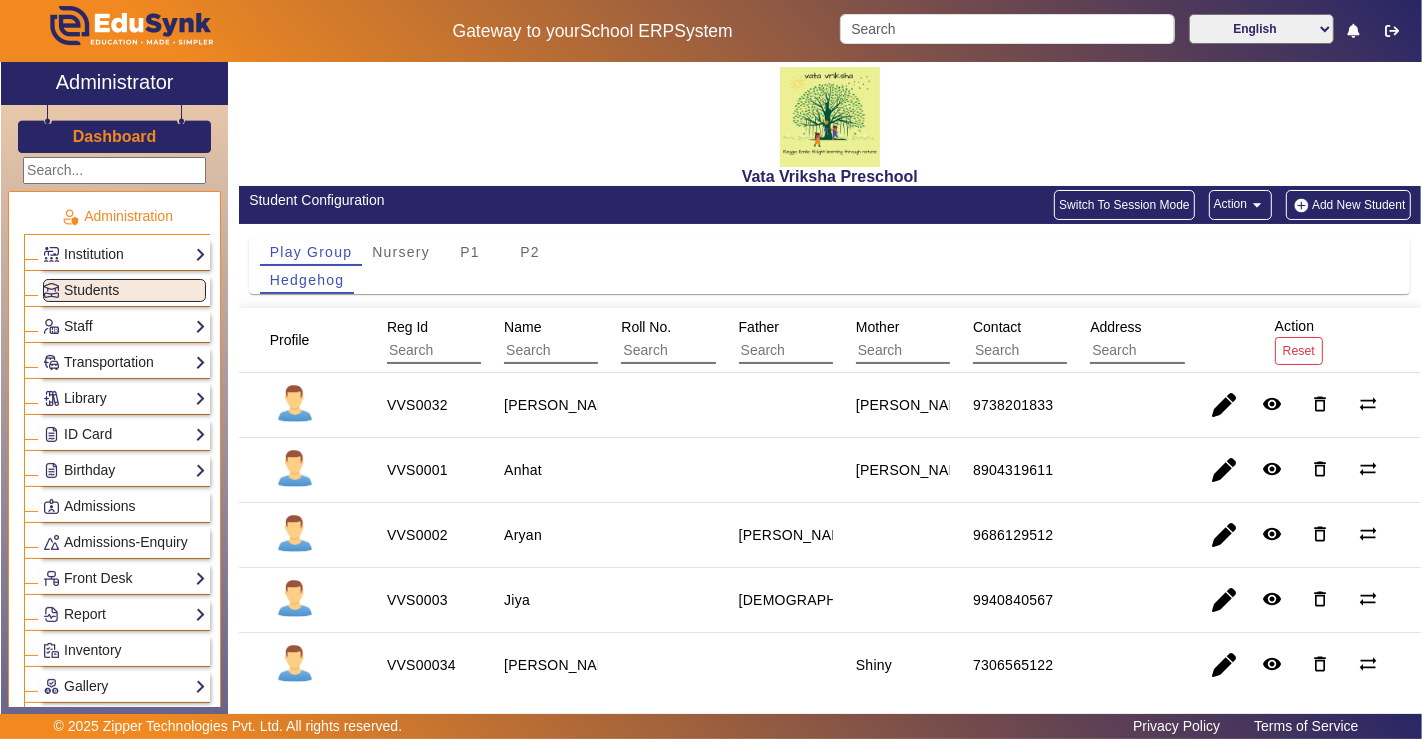 click on "Add New Student" 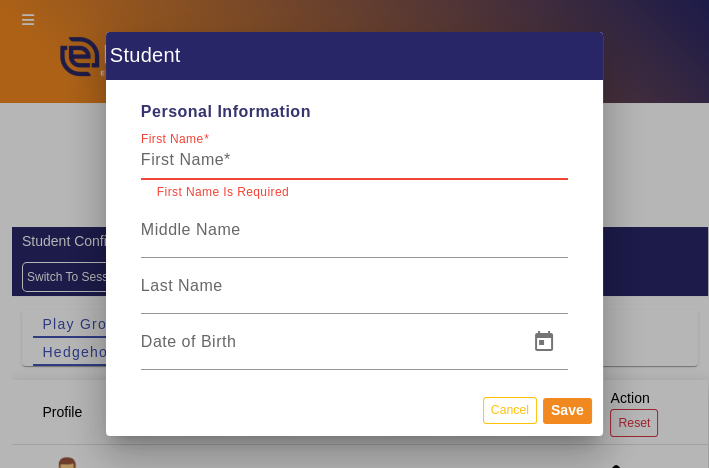 click on "First Name" at bounding box center (354, 160) 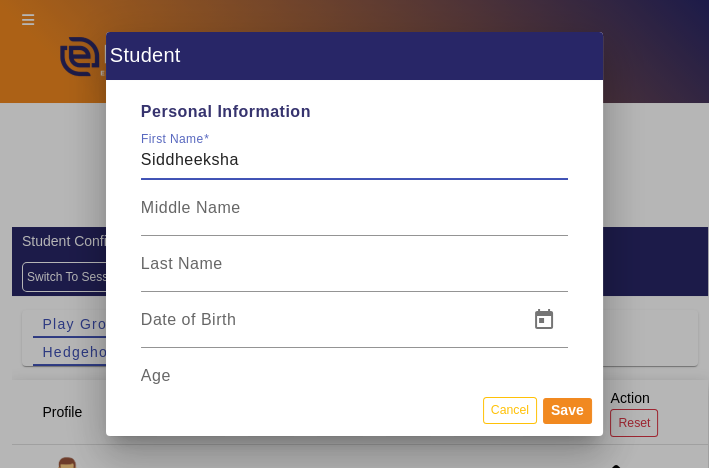 type on "Siddheeksha" 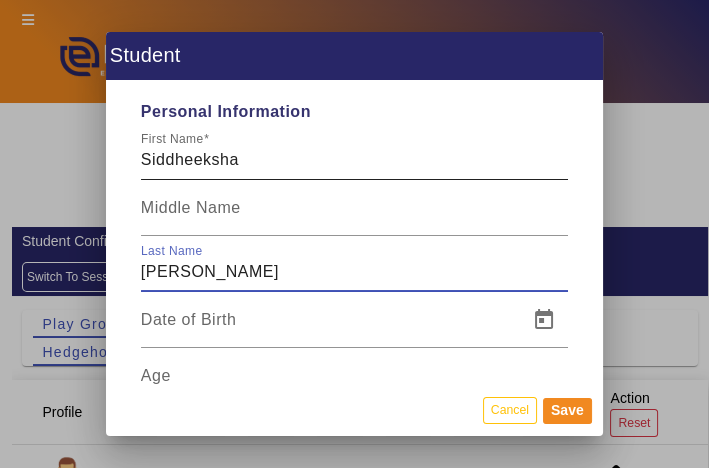 type on "[PERSON_NAME]" 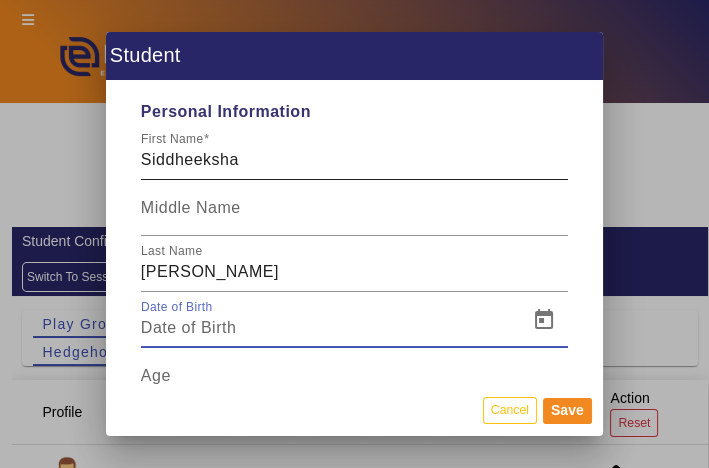 type 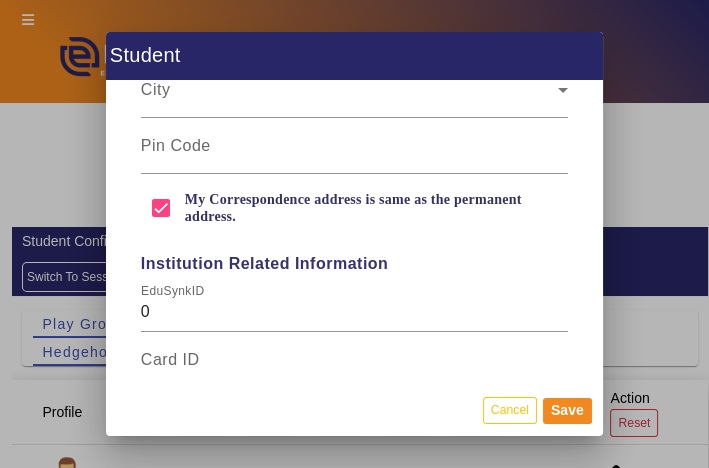 scroll, scrollTop: 2011, scrollLeft: 0, axis: vertical 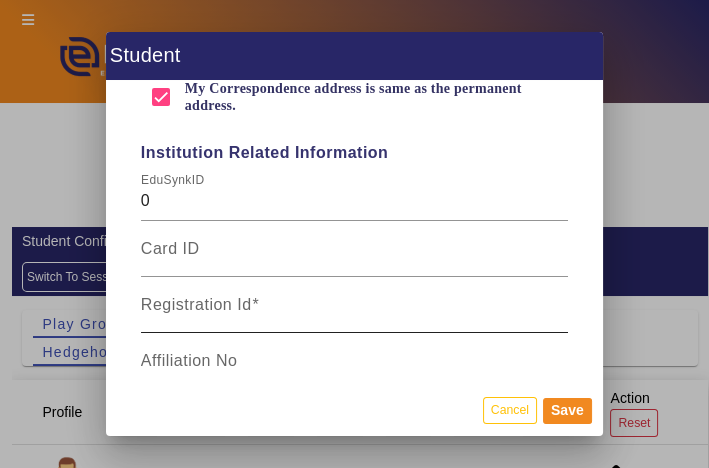 click on "Registration Id" at bounding box center [200, 305] 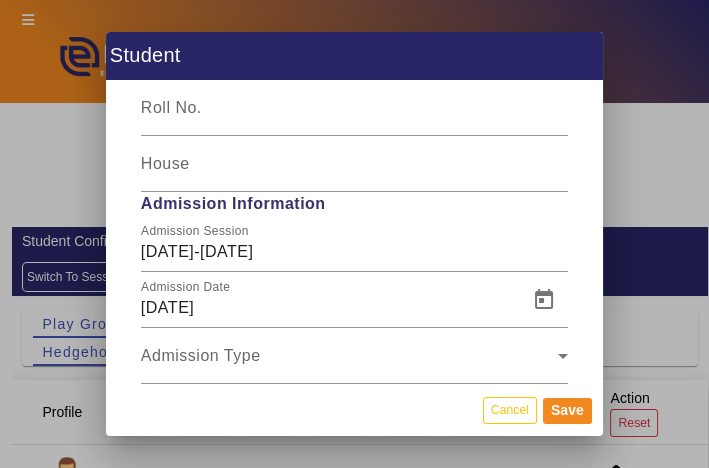scroll, scrollTop: 2567, scrollLeft: 0, axis: vertical 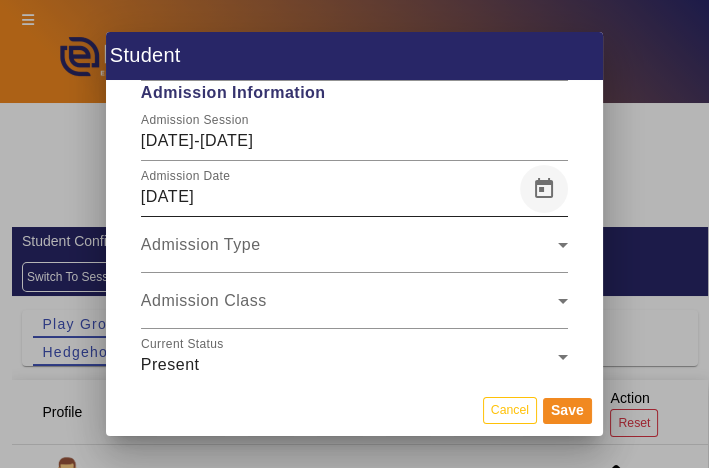 type on "VVS0039" 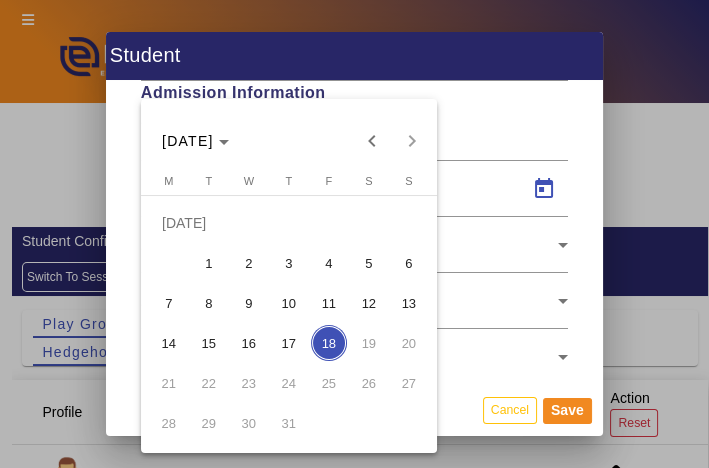 click on "1" at bounding box center [209, 263] 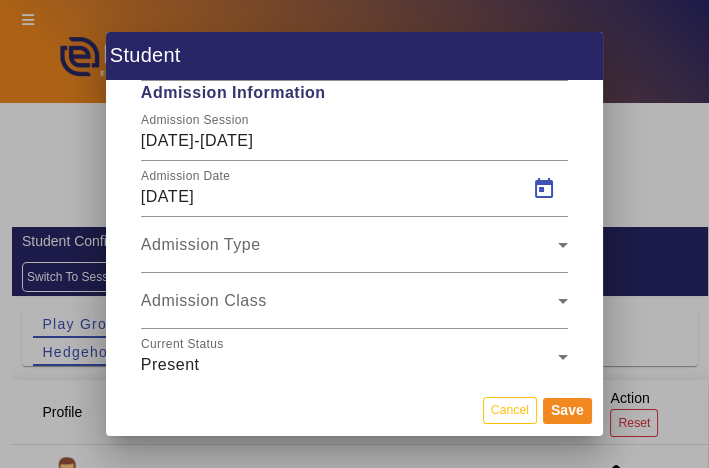 type on "[DATE]" 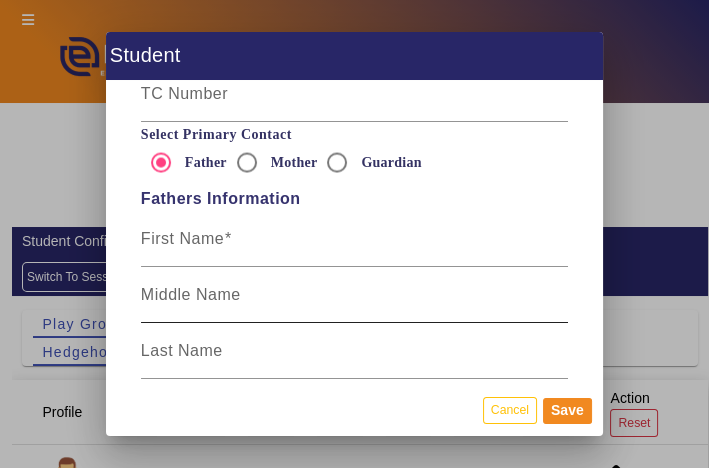 scroll, scrollTop: 3345, scrollLeft: 0, axis: vertical 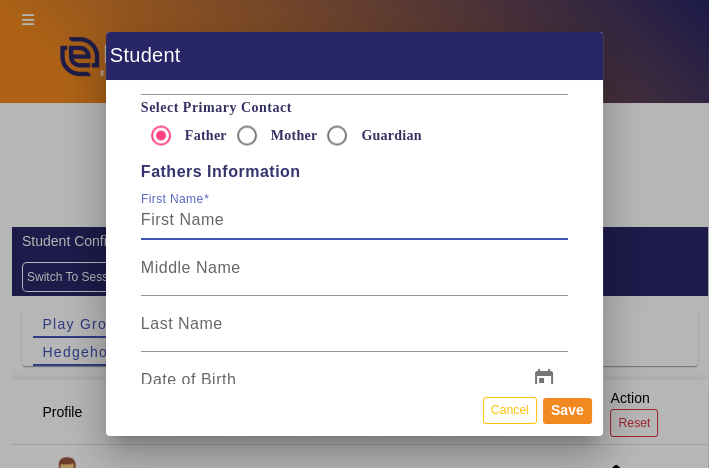 click on "First Name" at bounding box center [354, 220] 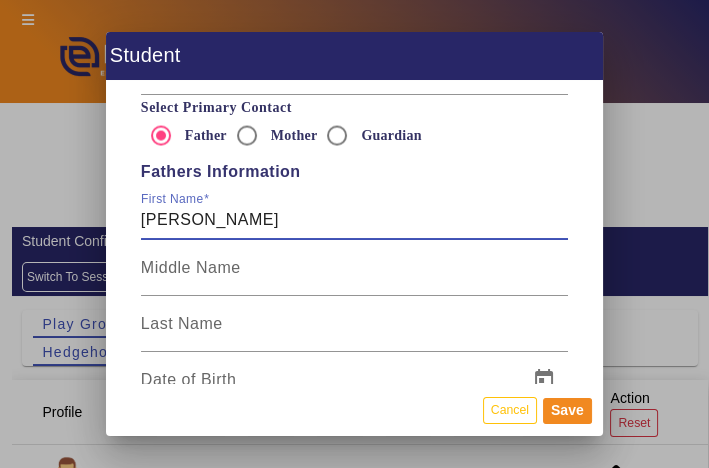 type on "[PERSON_NAME]" 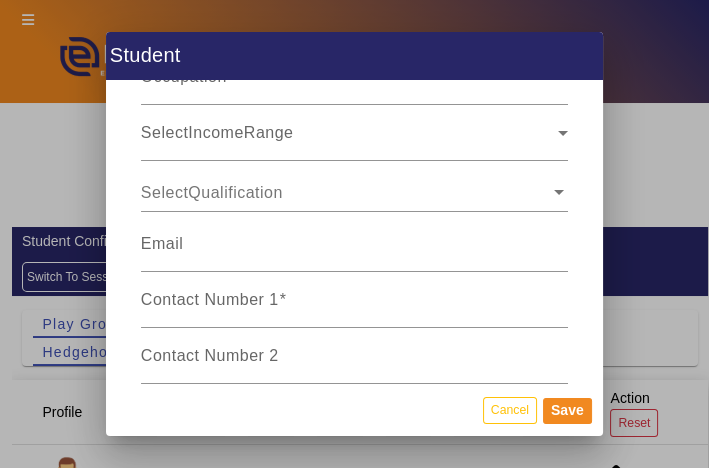 scroll, scrollTop: 3789, scrollLeft: 0, axis: vertical 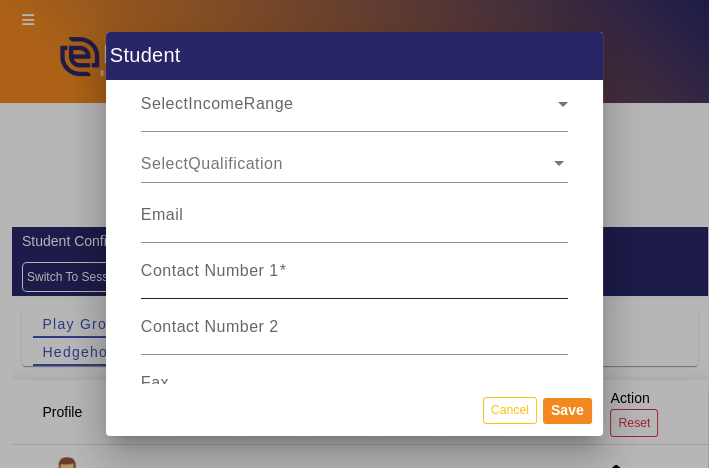 type on "[PERSON_NAME]" 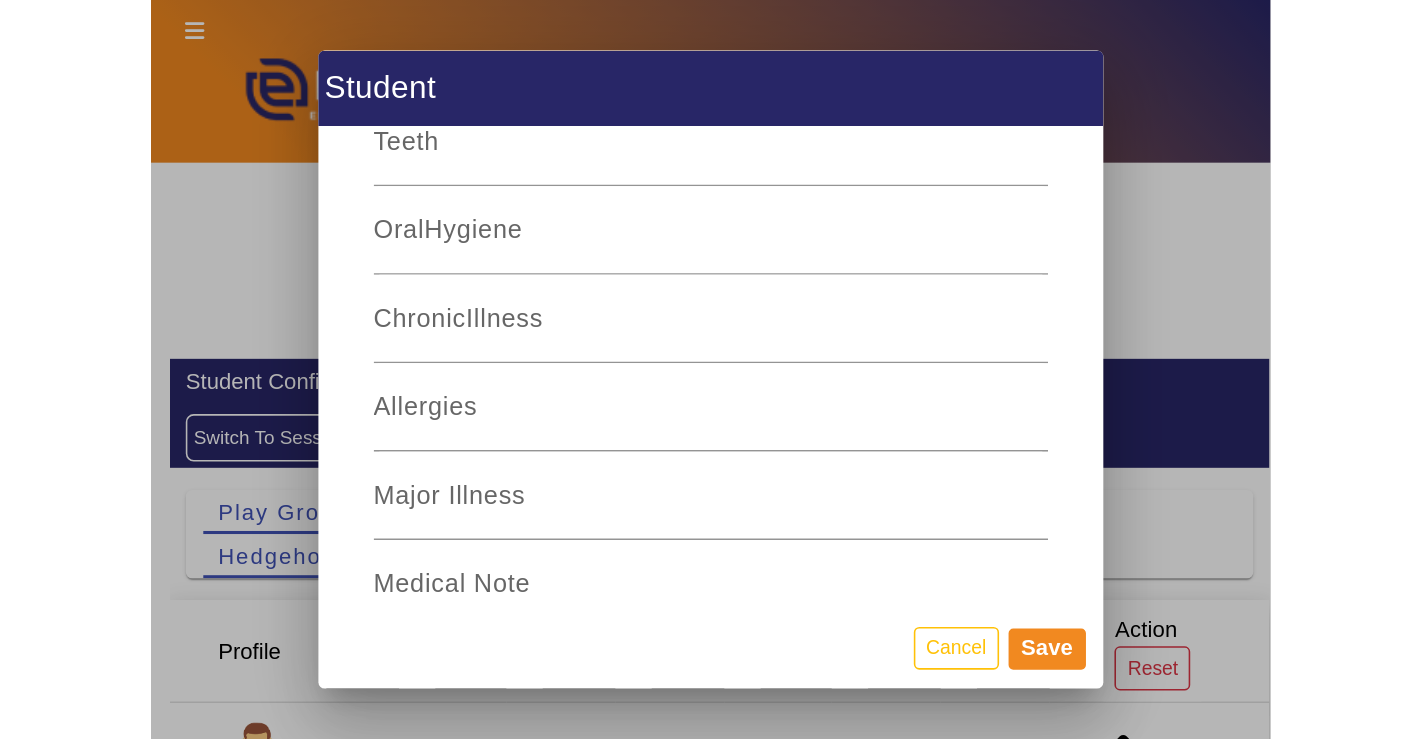 scroll, scrollTop: 7436, scrollLeft: 0, axis: vertical 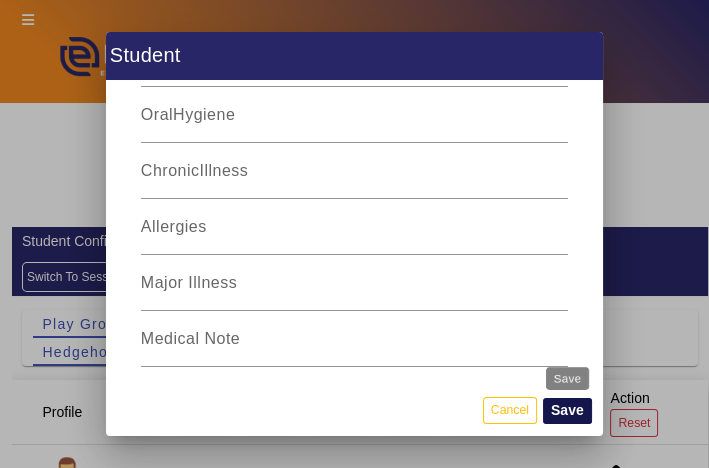 type on "9119874924" 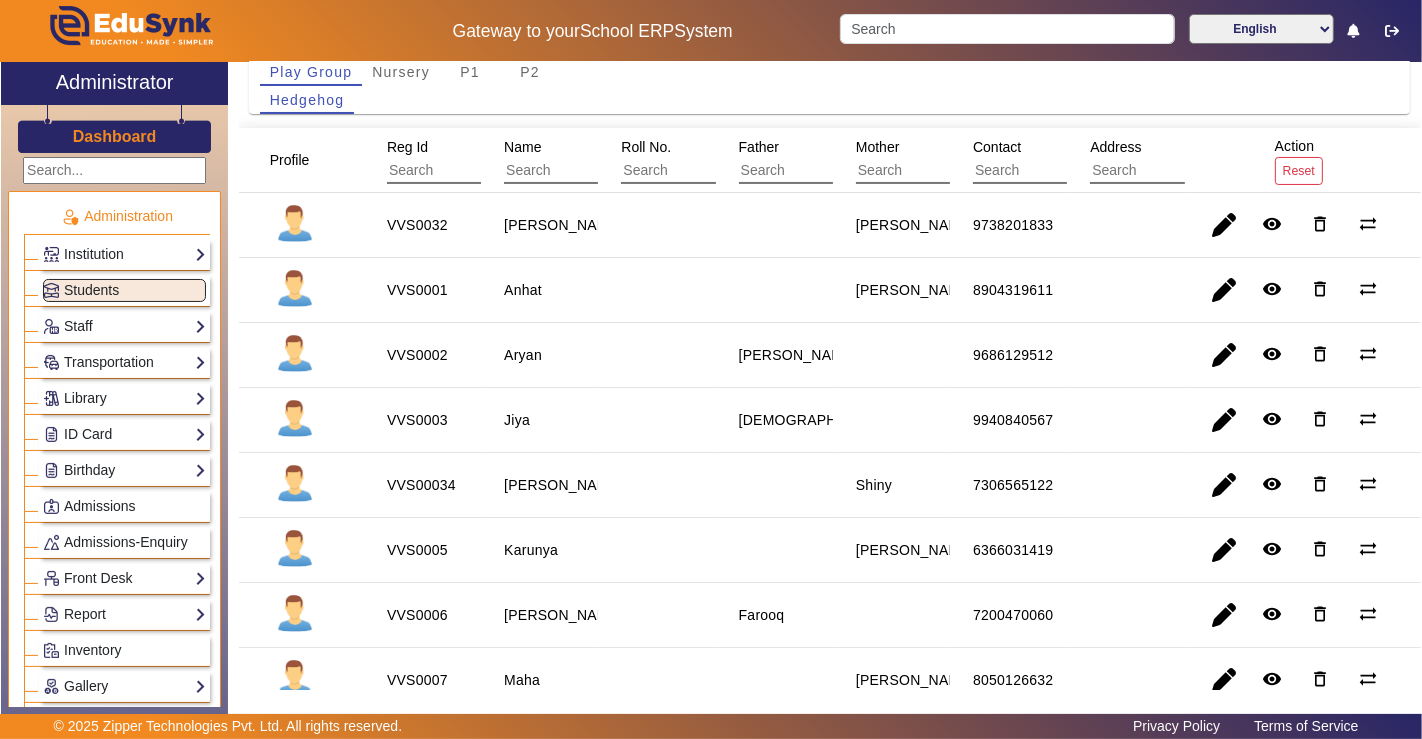 scroll, scrollTop: 444, scrollLeft: 0, axis: vertical 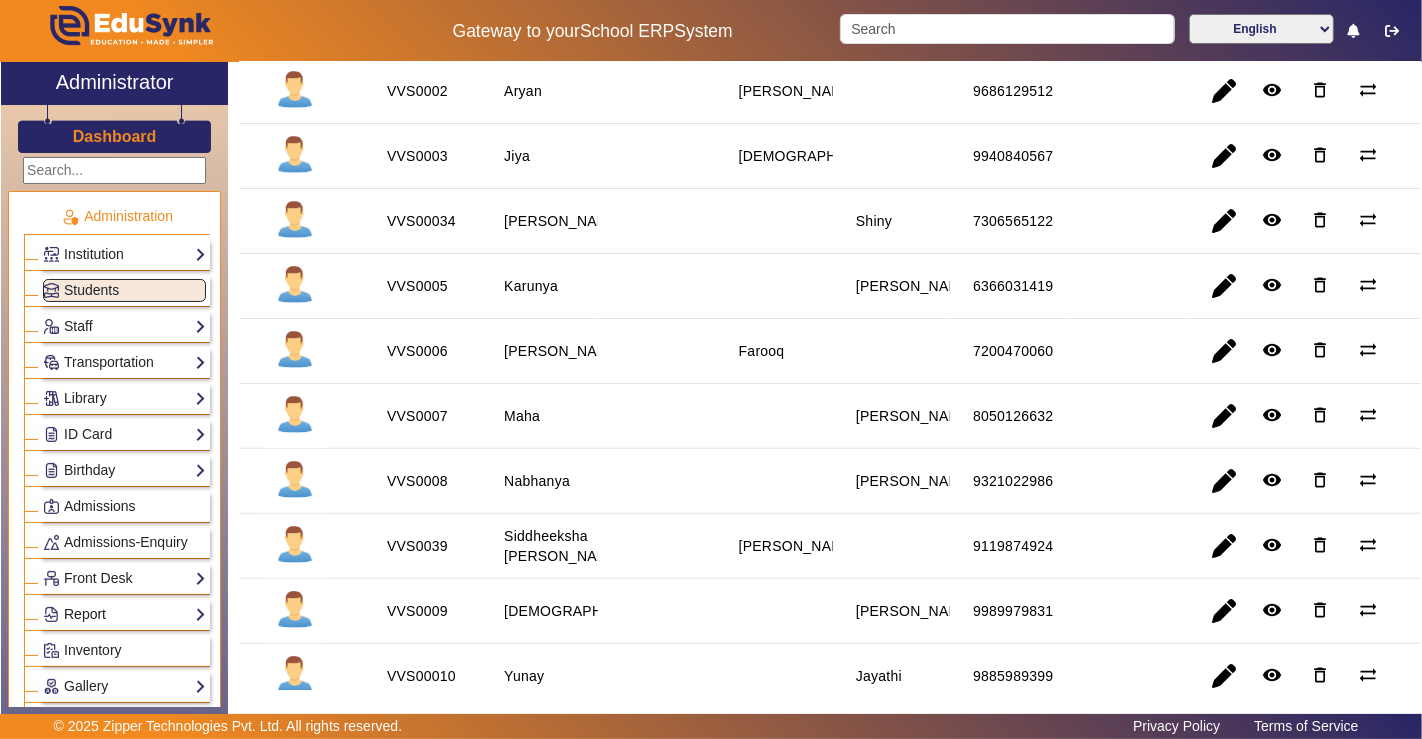click on "Report" 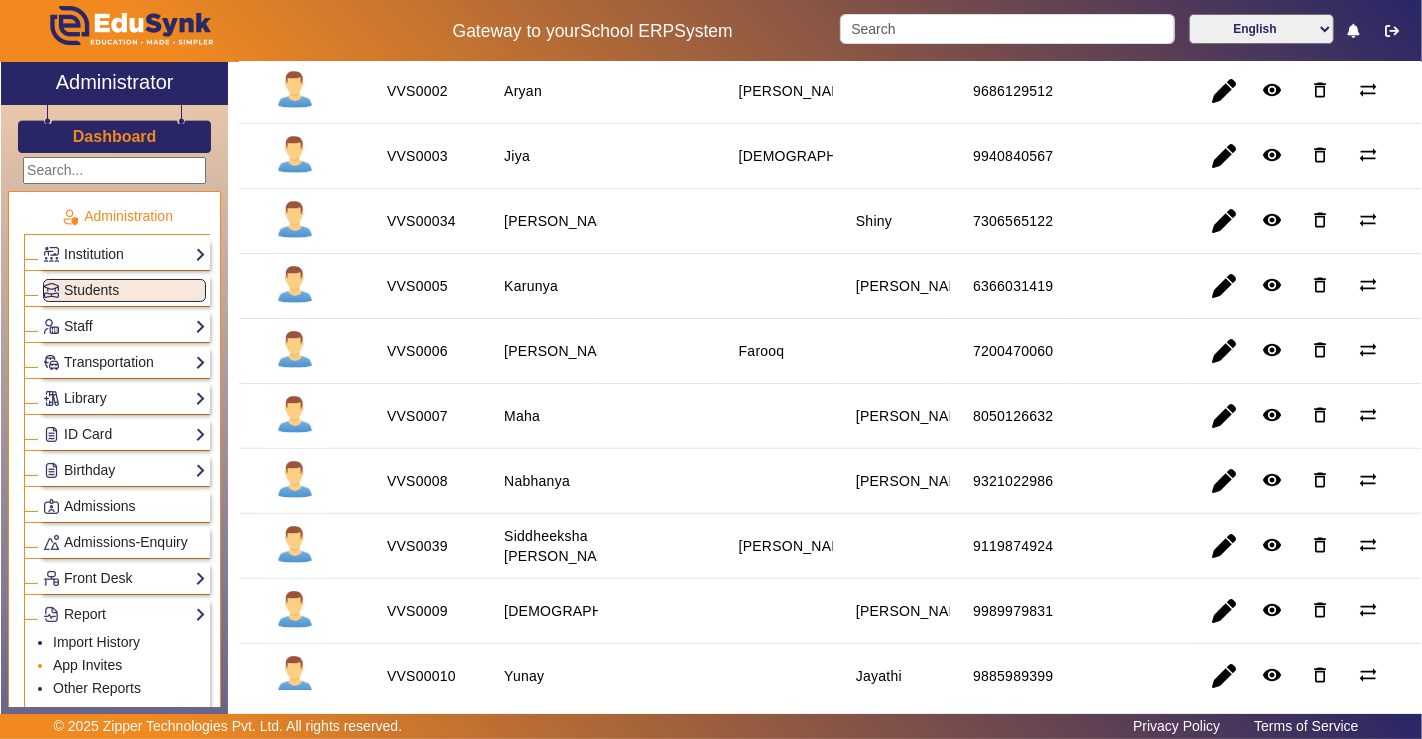 click on "App Invites" 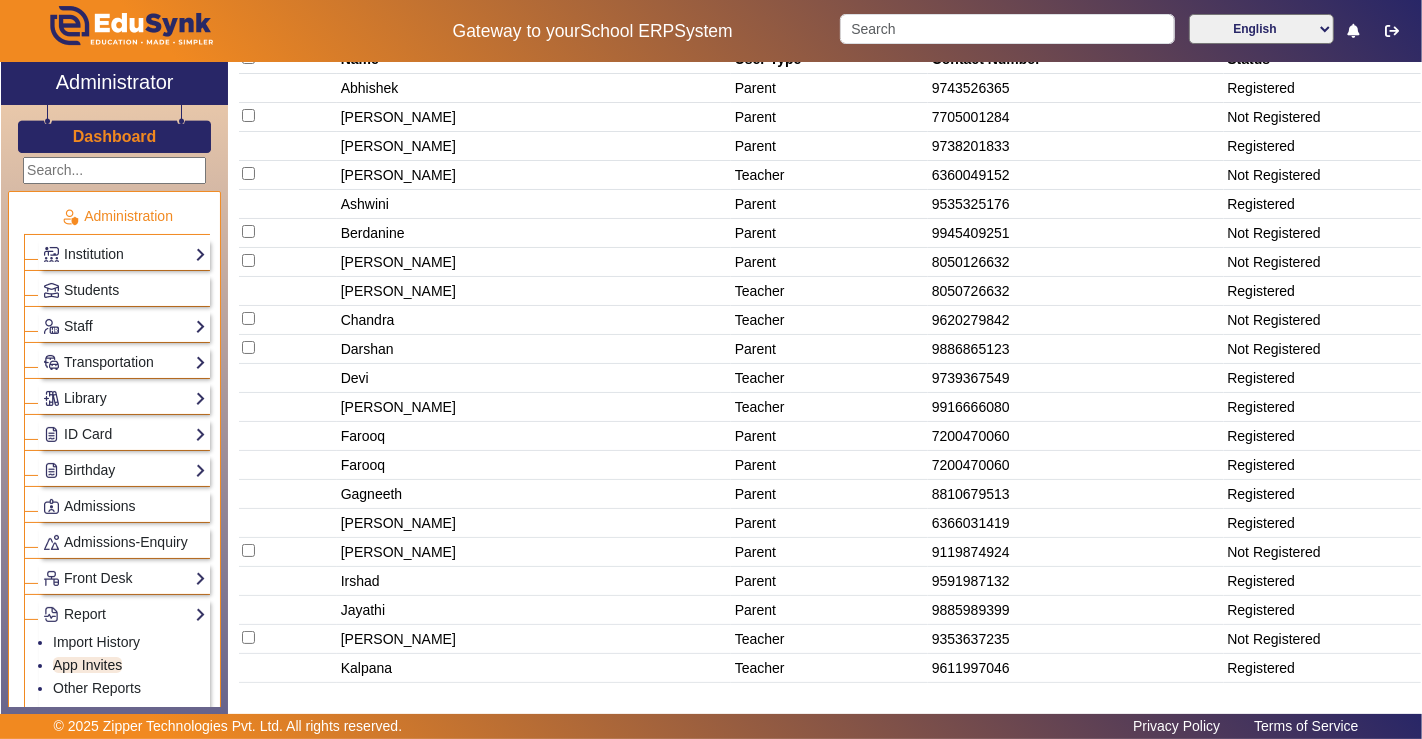 scroll, scrollTop: 333, scrollLeft: 0, axis: vertical 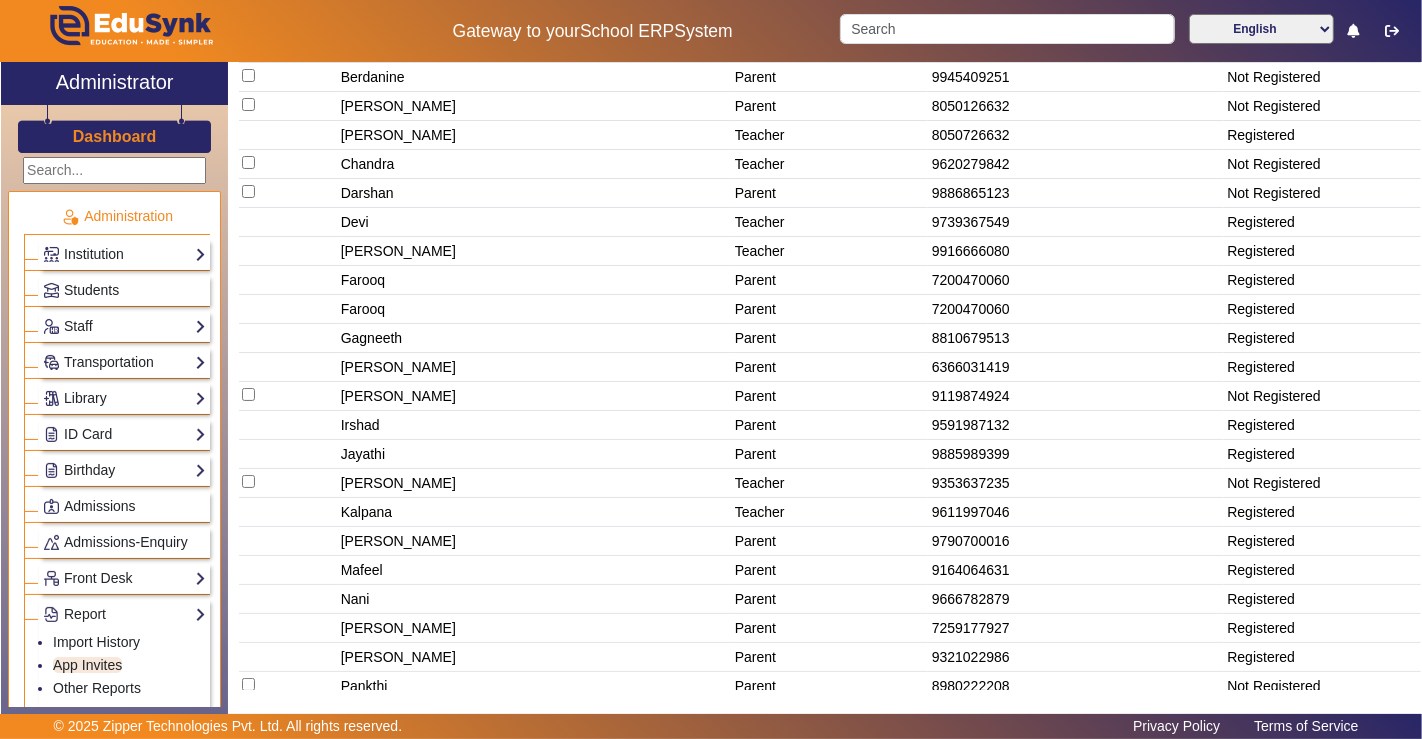 click 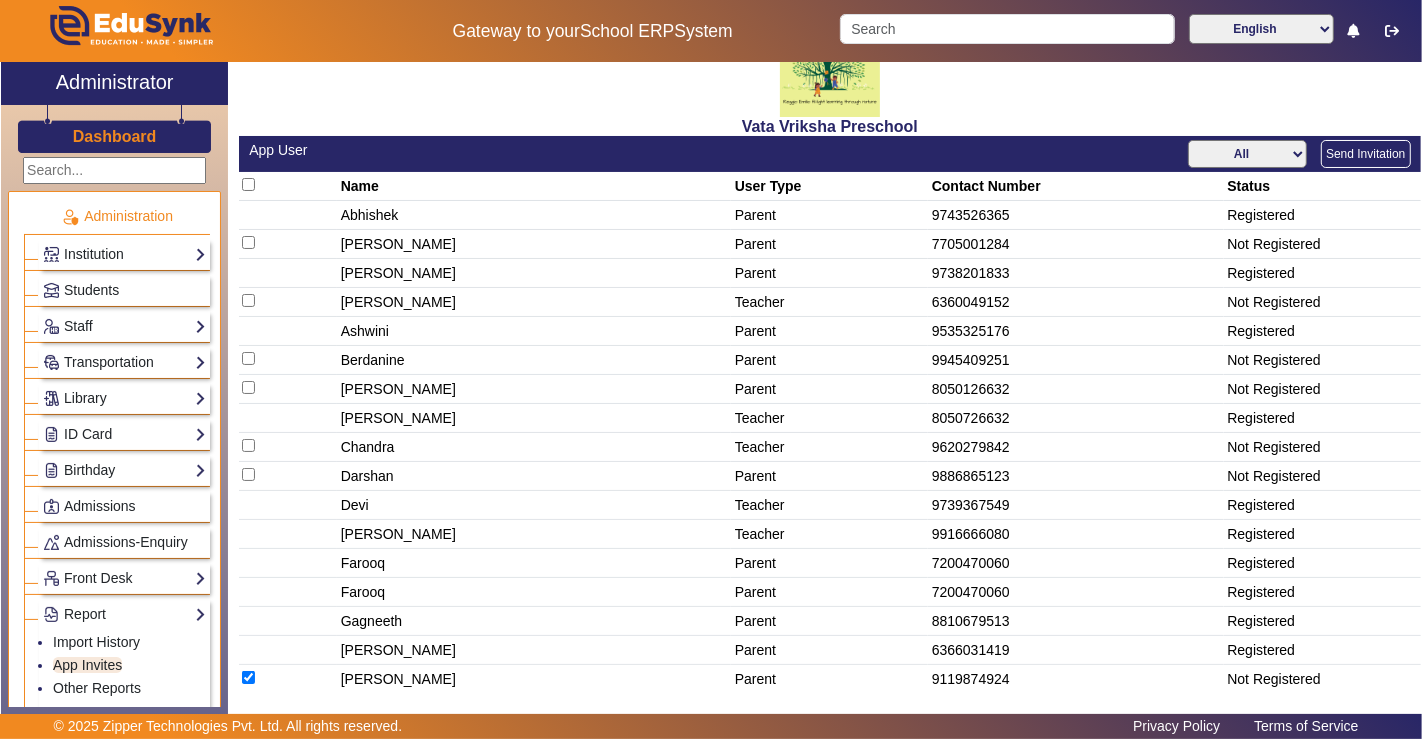 scroll, scrollTop: 0, scrollLeft: 0, axis: both 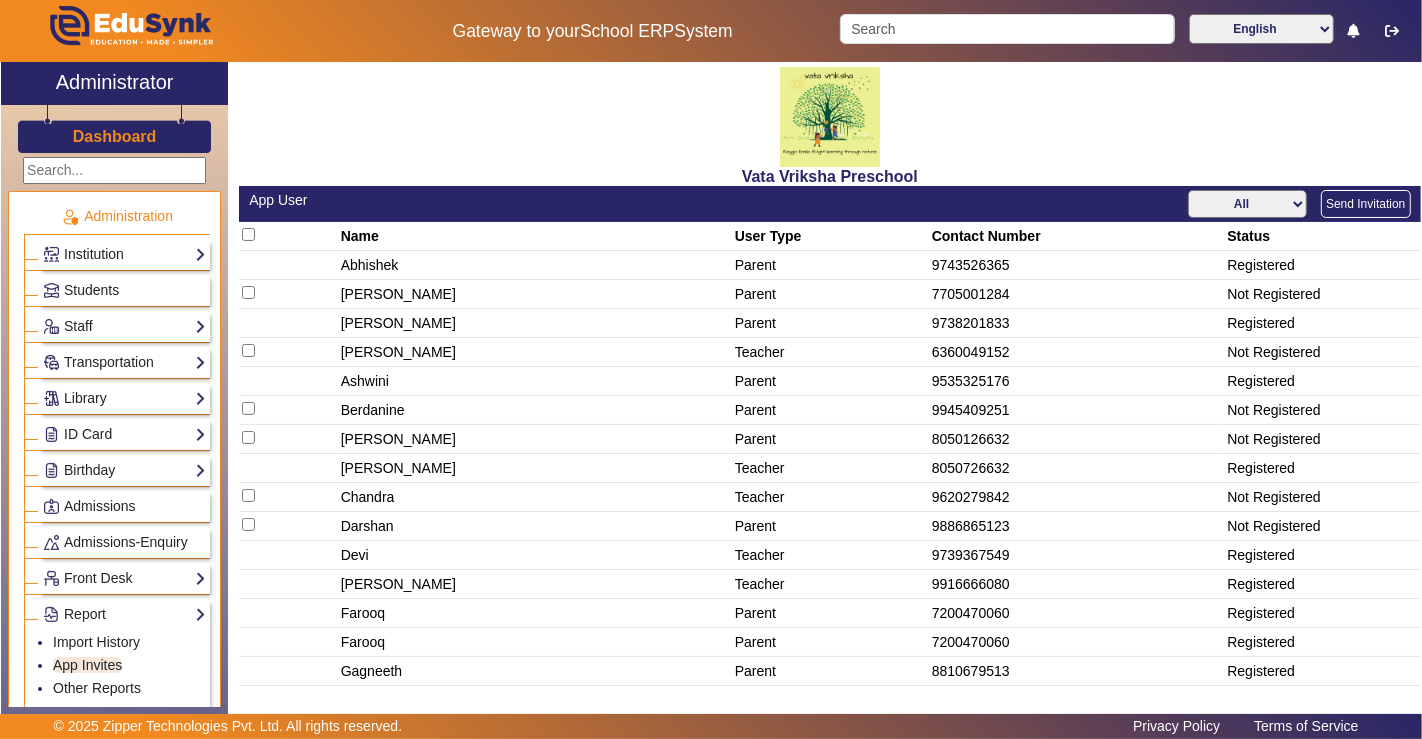 click on "Send Invitation" 